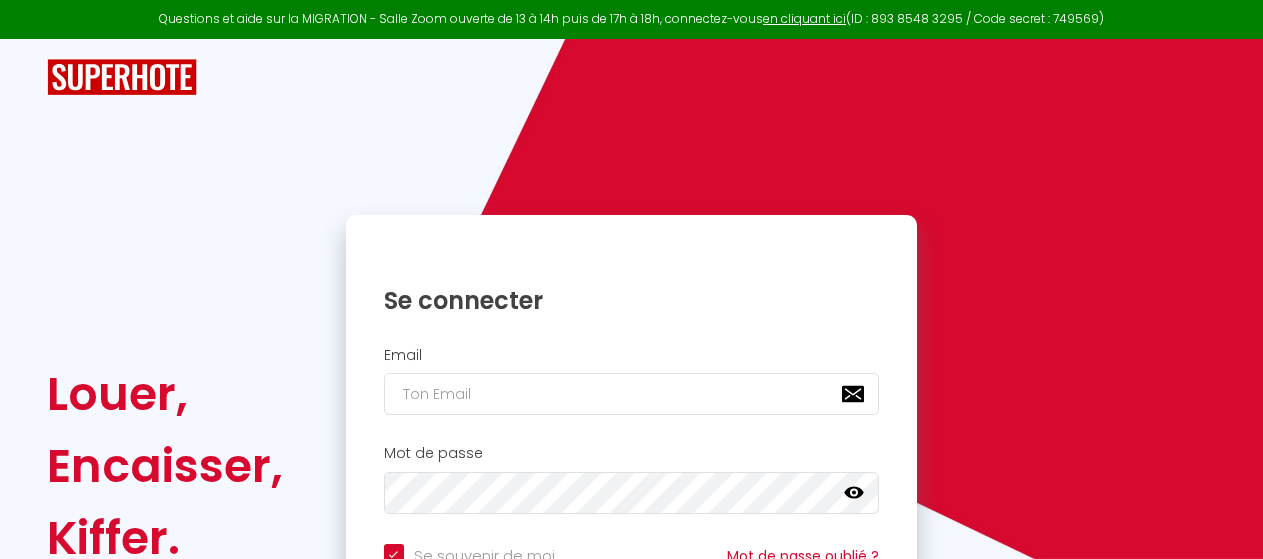 scroll, scrollTop: 0, scrollLeft: 0, axis: both 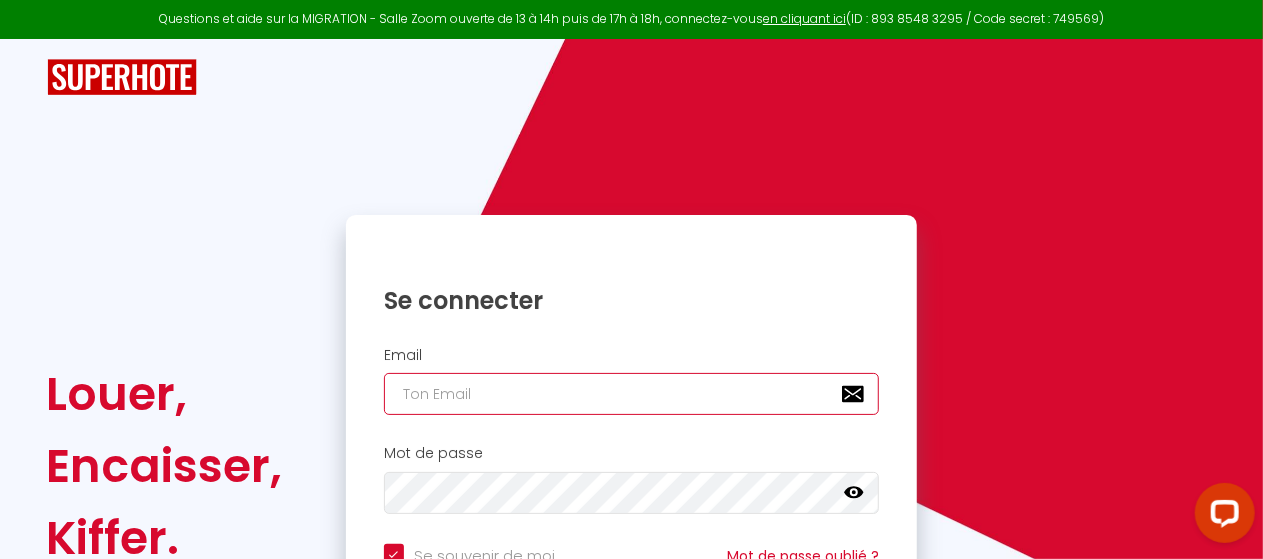 type on "[EMAIL]" 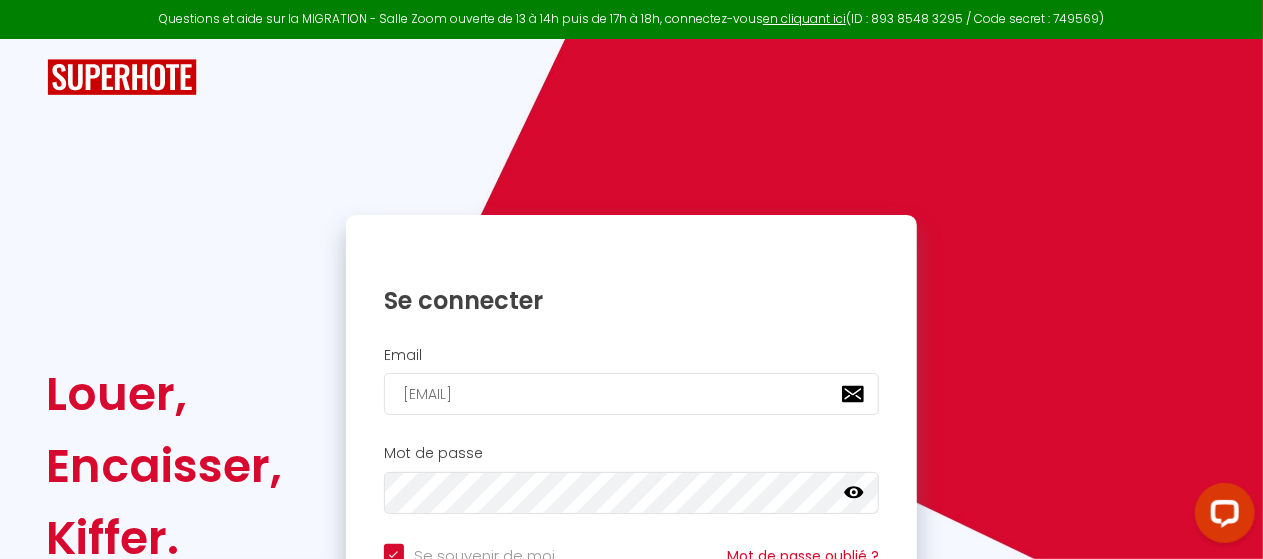 checkbox on "true" 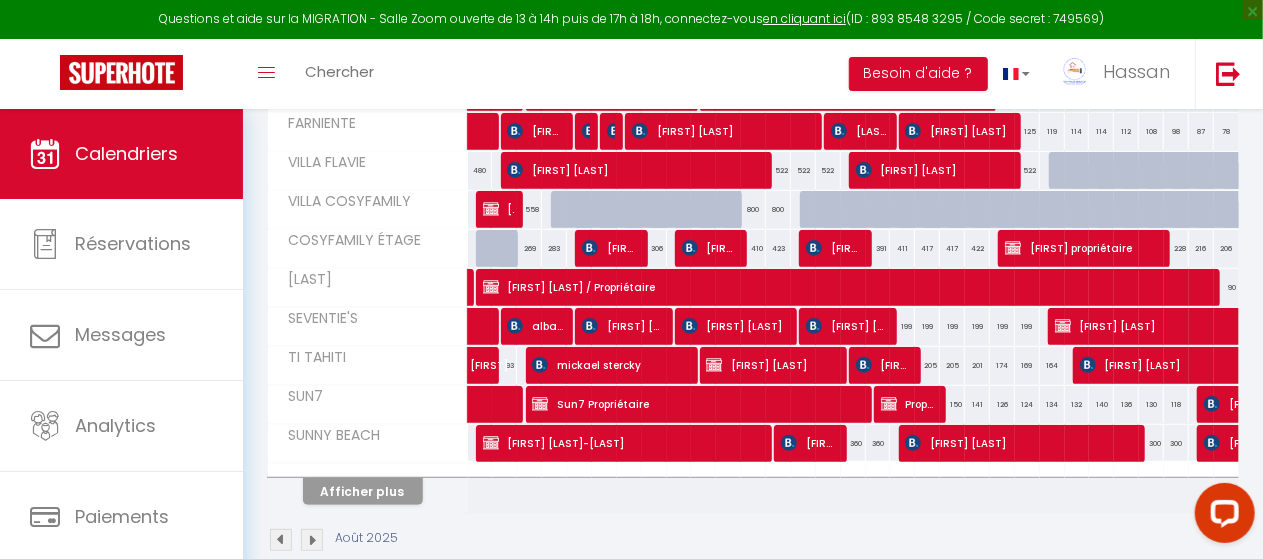 scroll, scrollTop: 429, scrollLeft: 0, axis: vertical 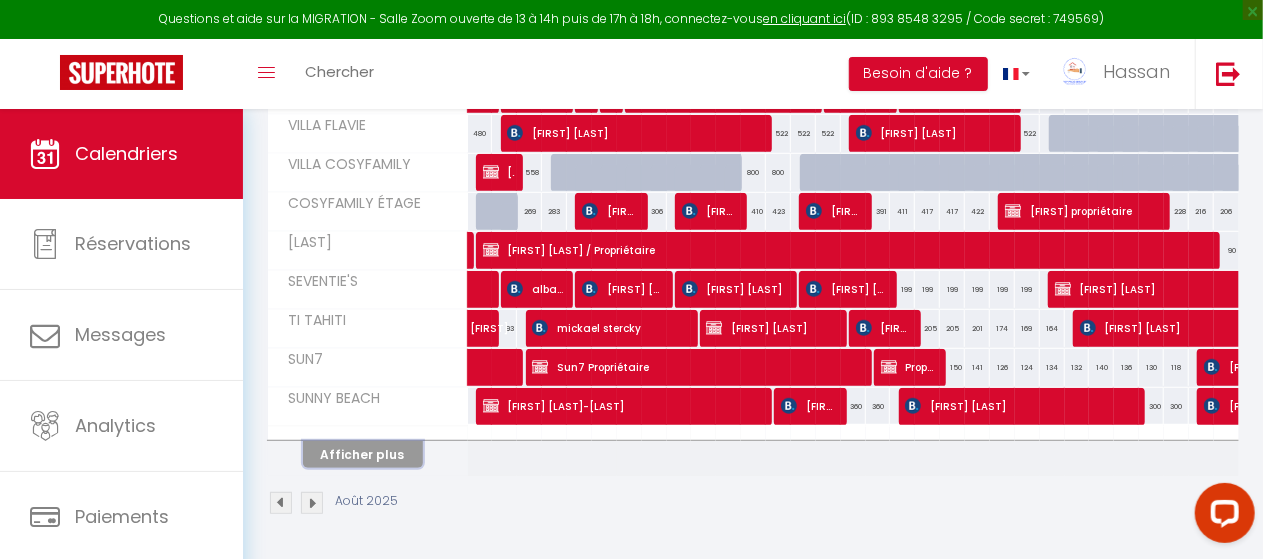 click on "Afficher plus" at bounding box center [363, 454] 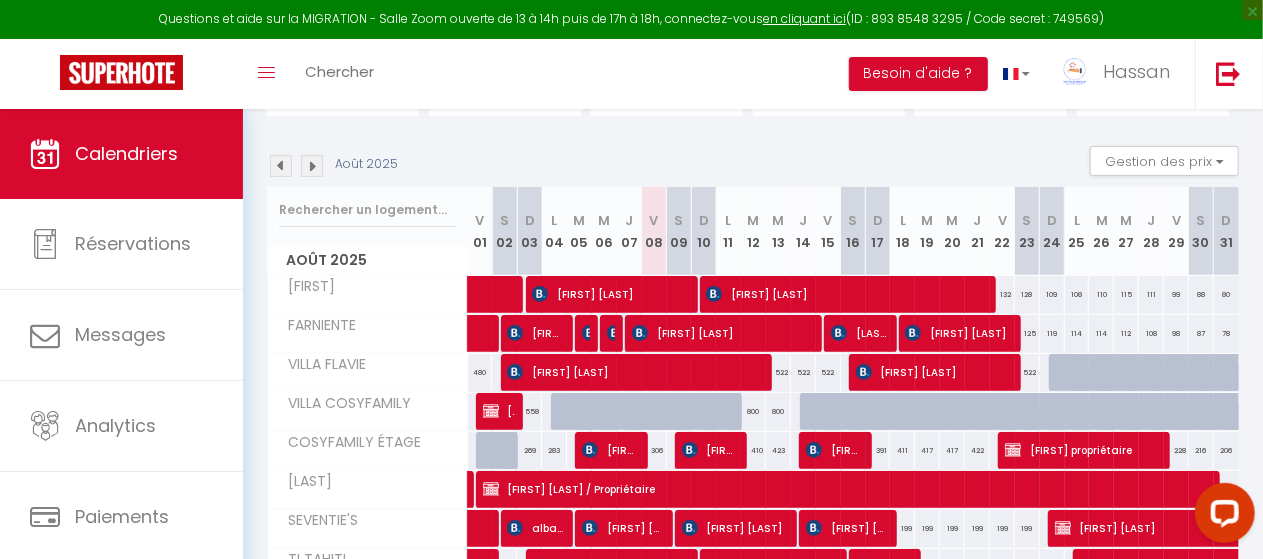 scroll, scrollTop: 168, scrollLeft: 0, axis: vertical 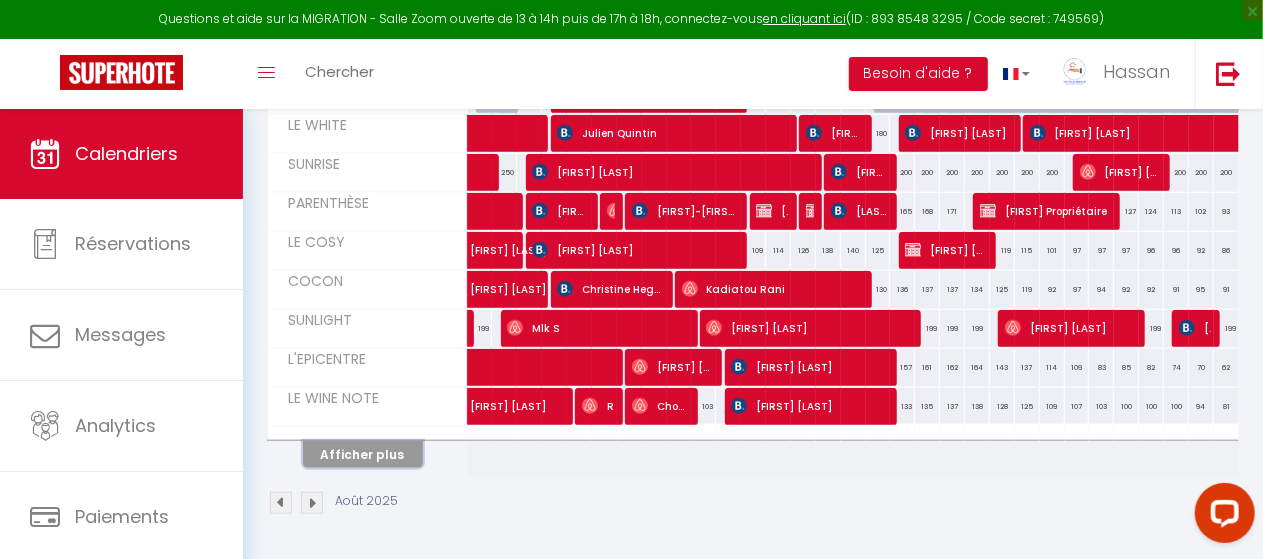 click on "Afficher plus" at bounding box center [363, 454] 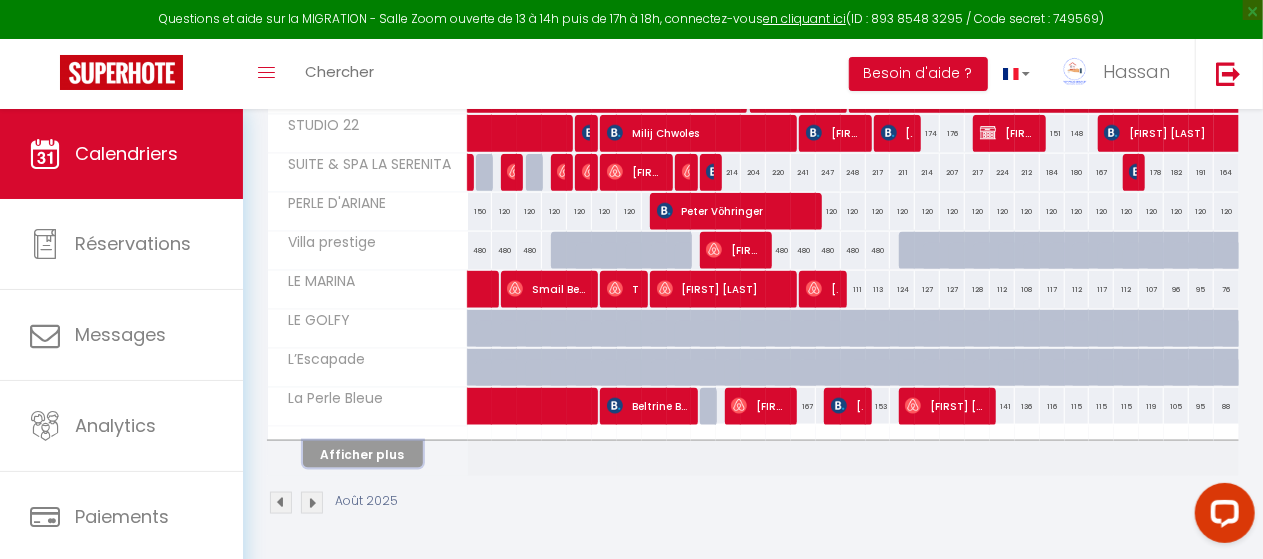 scroll, scrollTop: 1201, scrollLeft: 0, axis: vertical 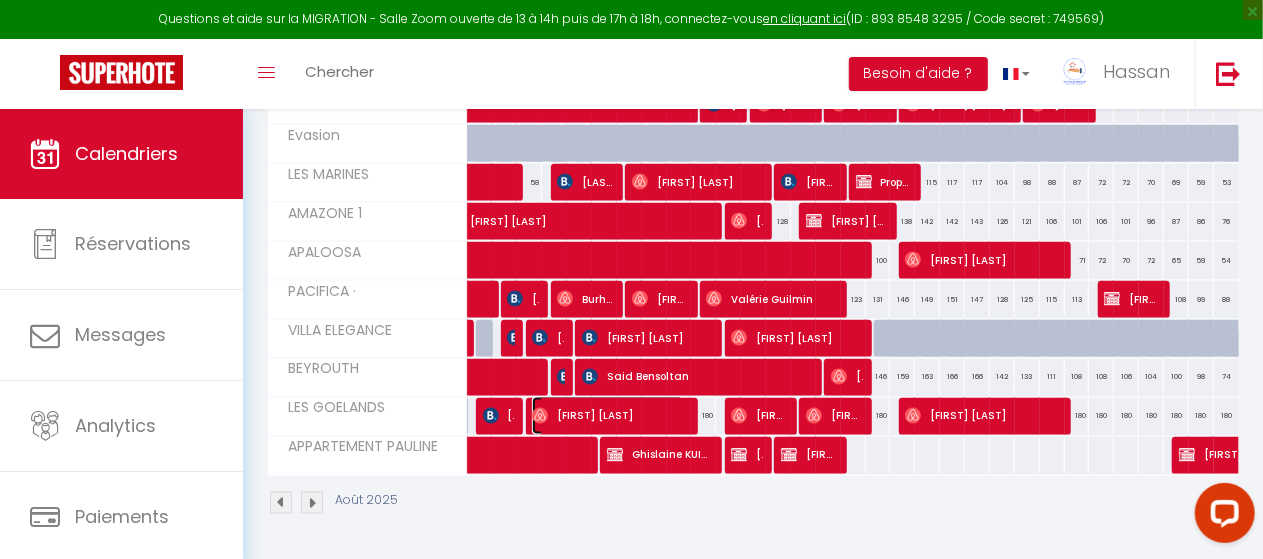 click on "[FIRST] [LAST]" at bounding box center (608, 416) 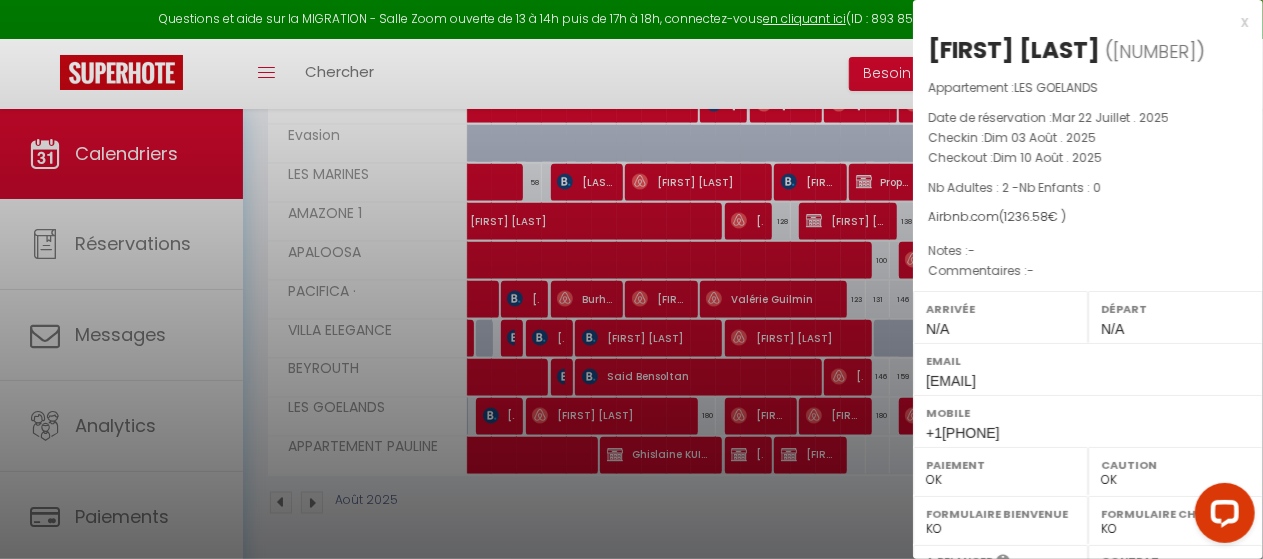 click at bounding box center [631, 279] 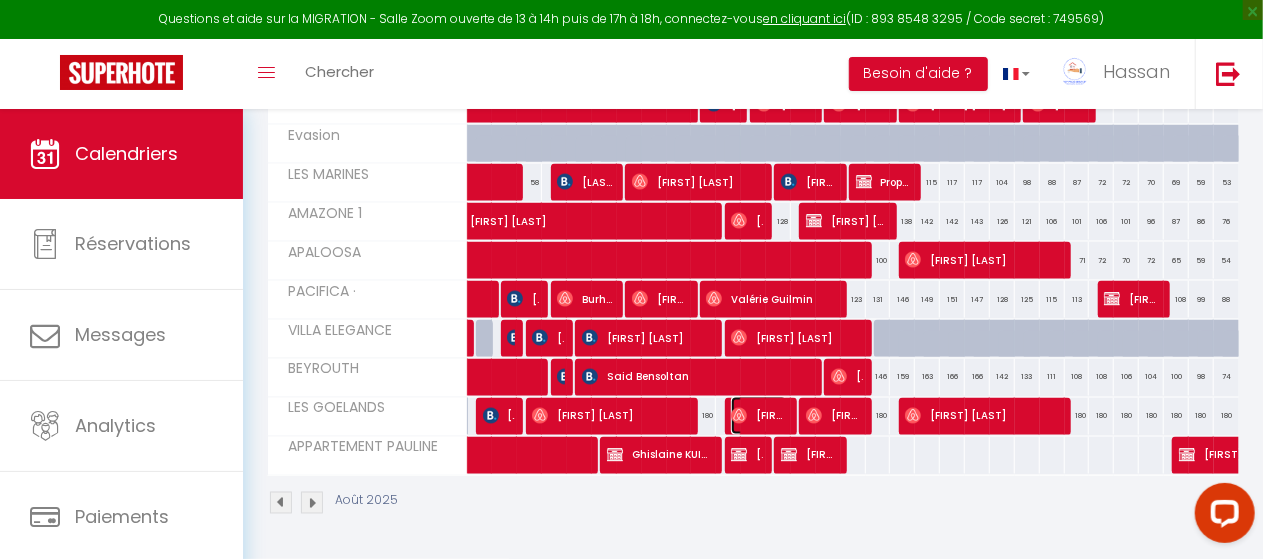 click on "[FIRST] [LAST]" at bounding box center (759, 416) 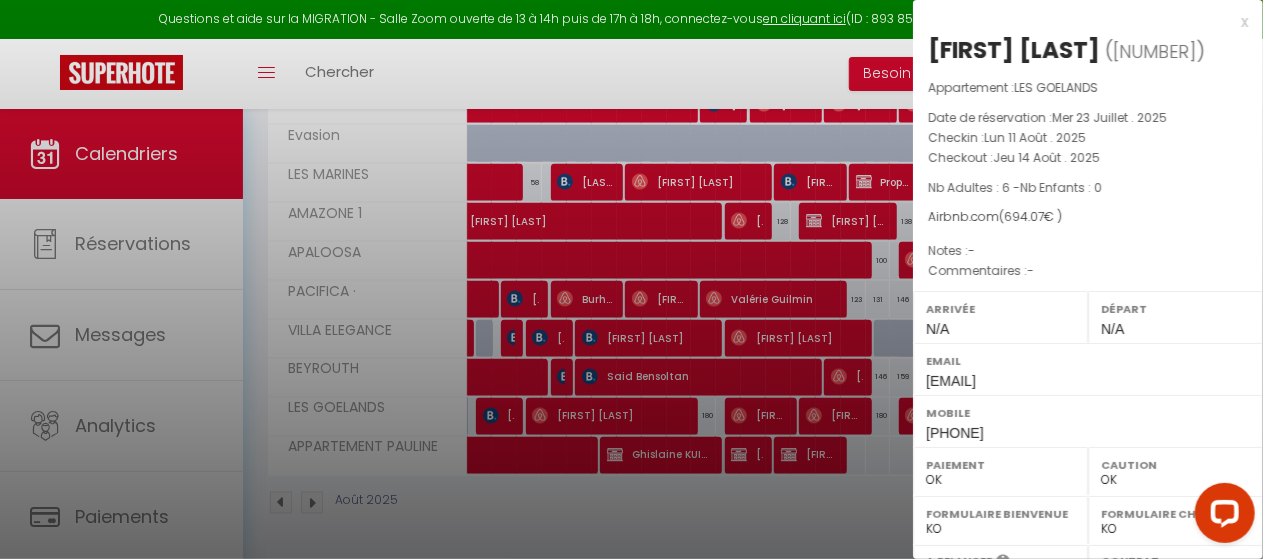 click at bounding box center (631, 279) 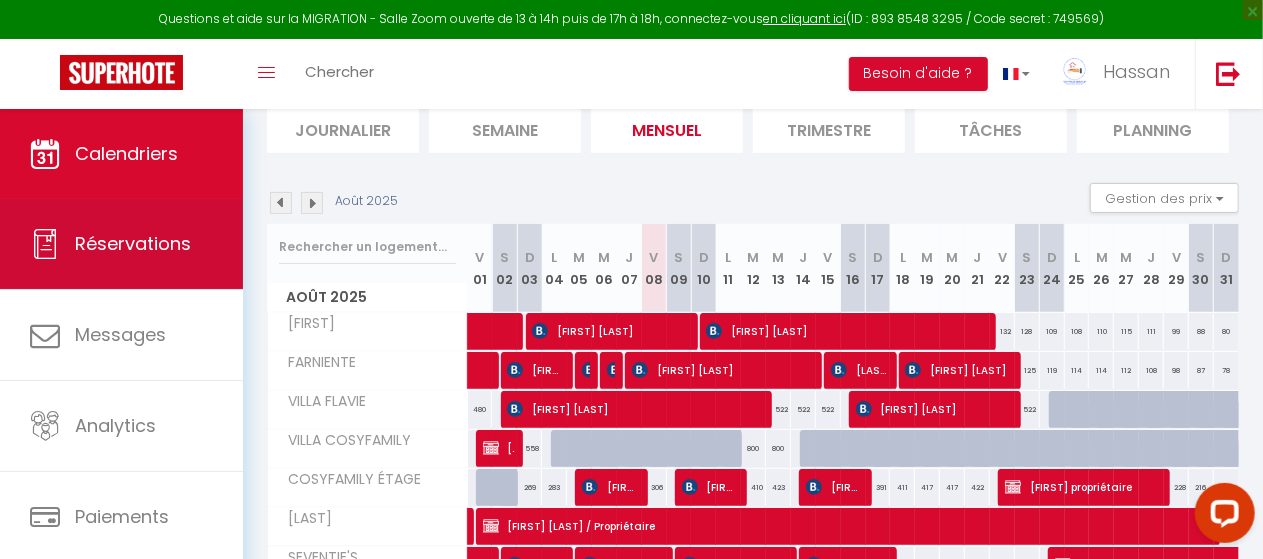 scroll, scrollTop: 130, scrollLeft: 0, axis: vertical 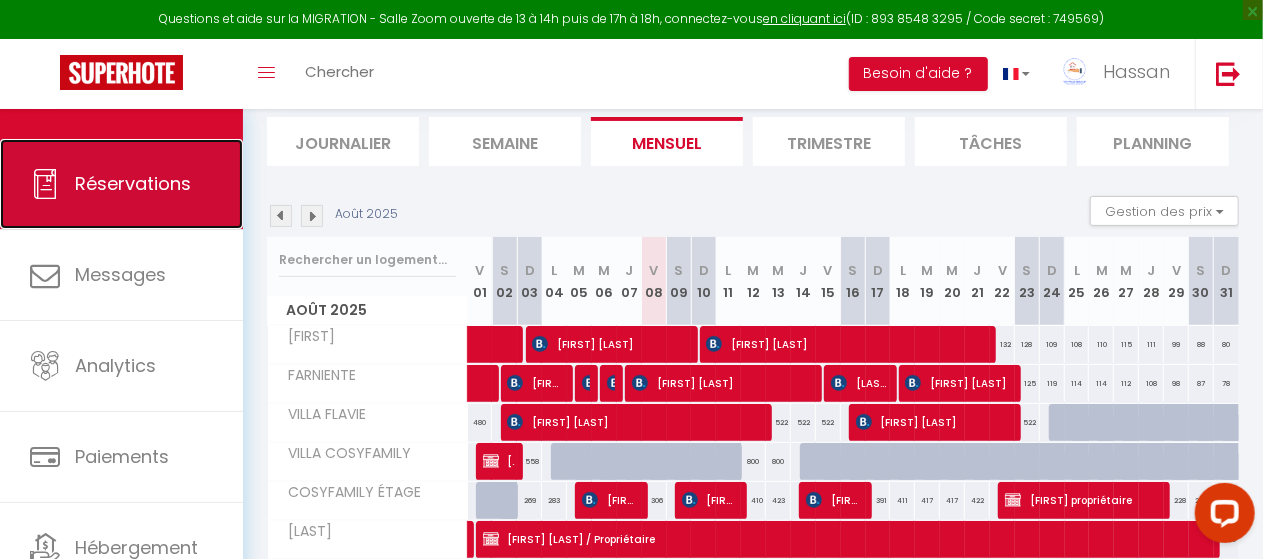 click on "Réservations" at bounding box center [121, 184] 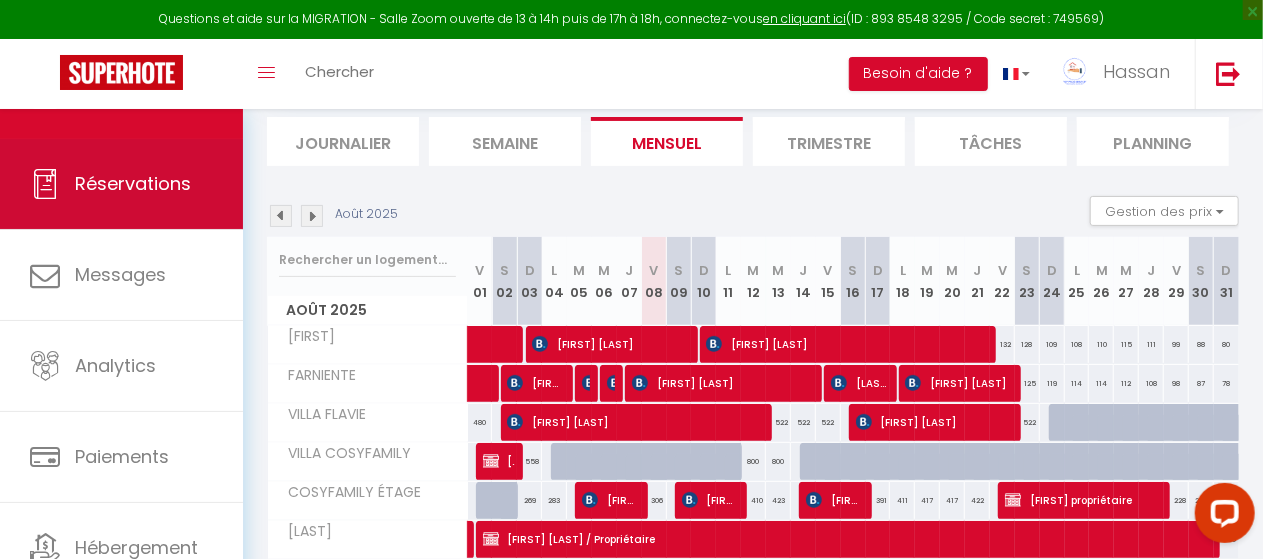 select on "not_cancelled" 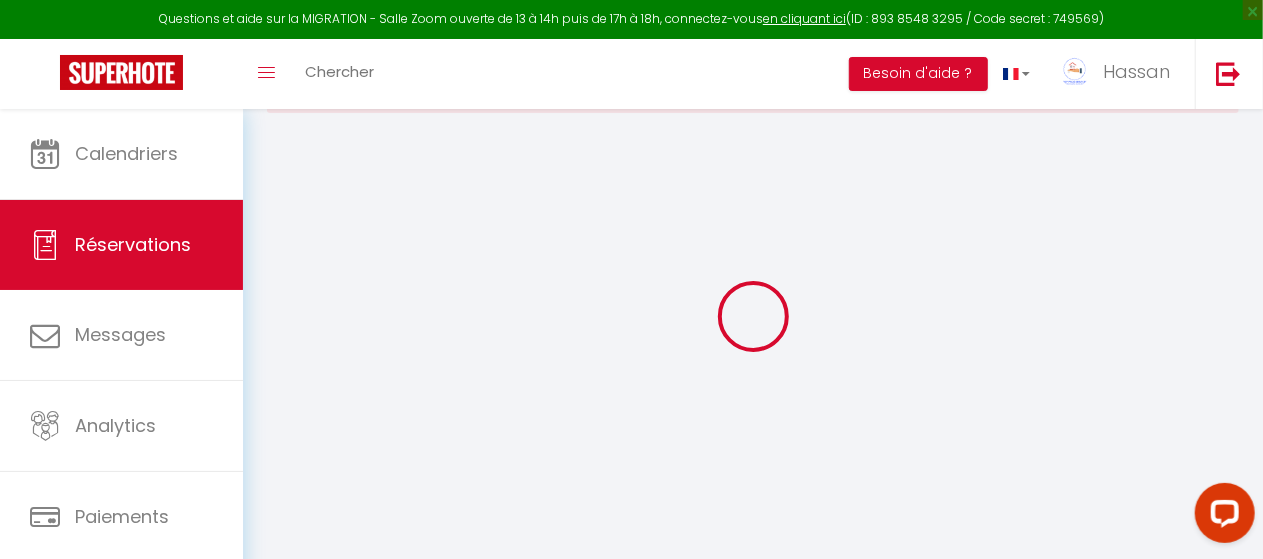 scroll, scrollTop: 130, scrollLeft: 0, axis: vertical 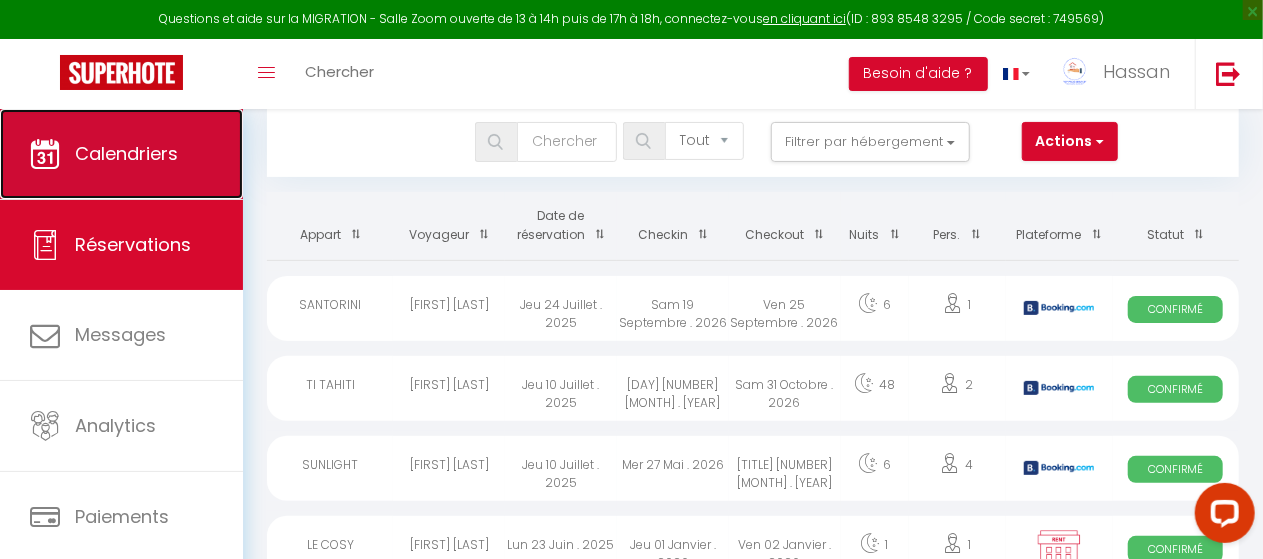 click on "Calendriers" at bounding box center [121, 154] 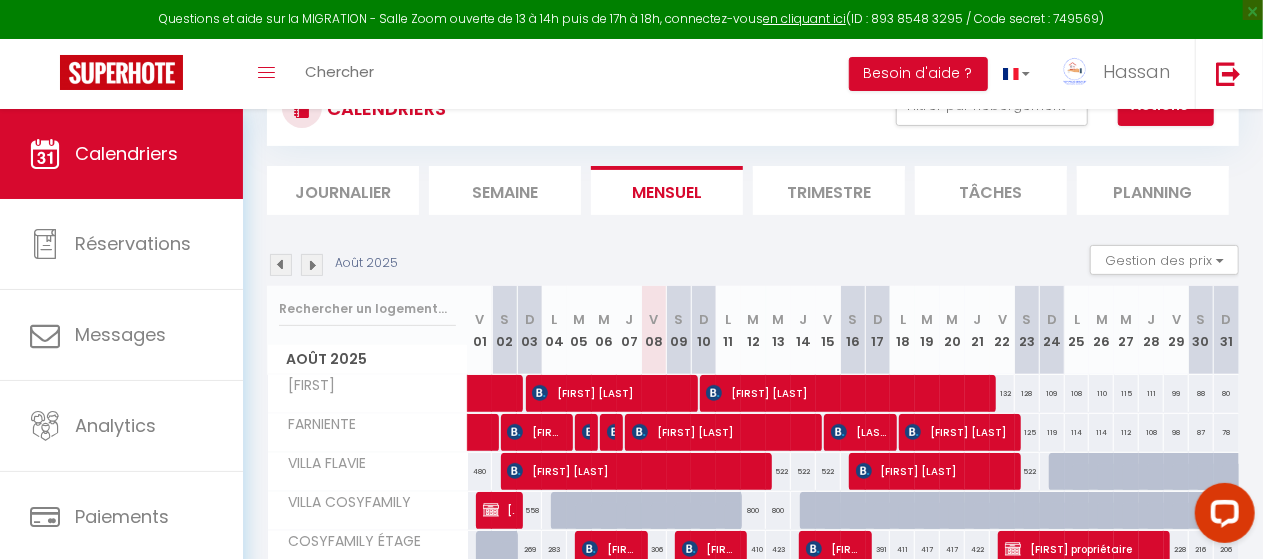 scroll, scrollTop: 0, scrollLeft: 0, axis: both 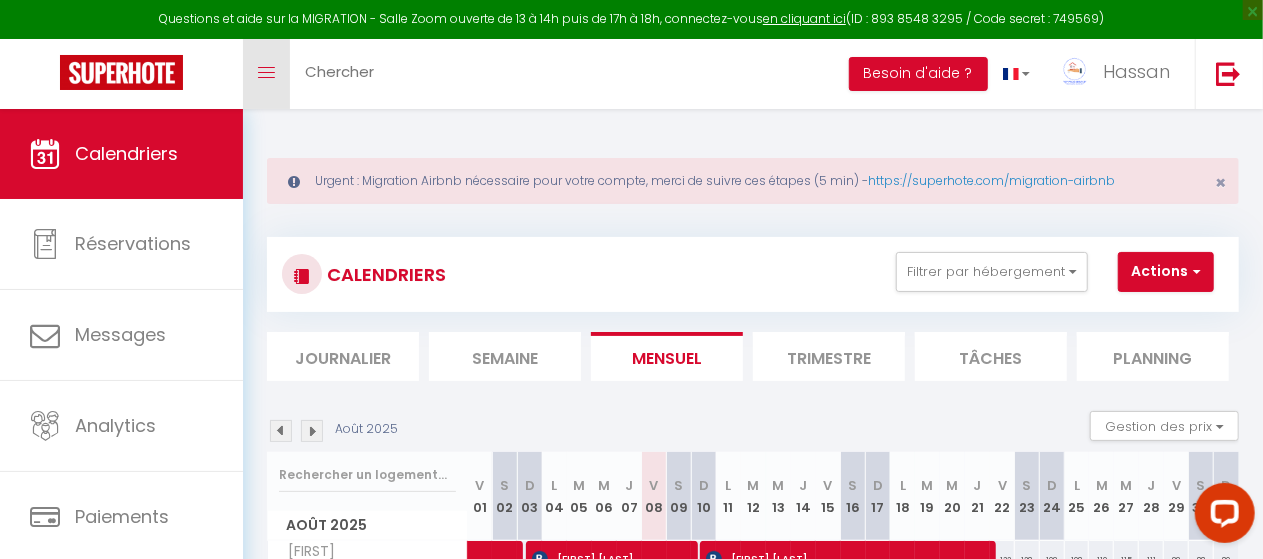 click on "Toggle menubar" at bounding box center (266, 74) 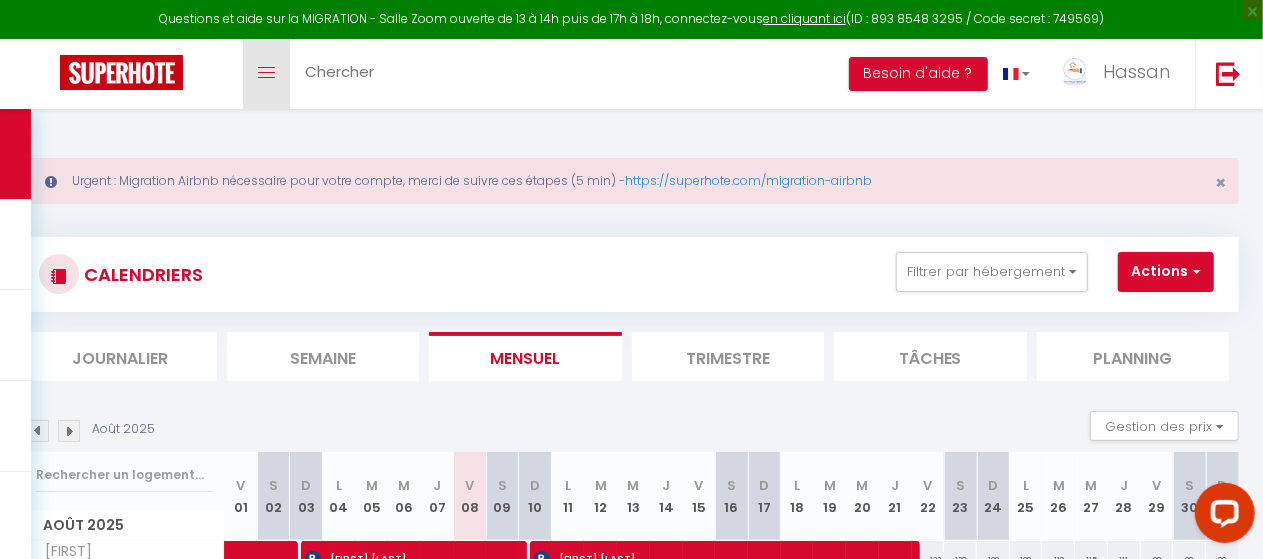 click on "Toggle menubar" at bounding box center [266, 74] 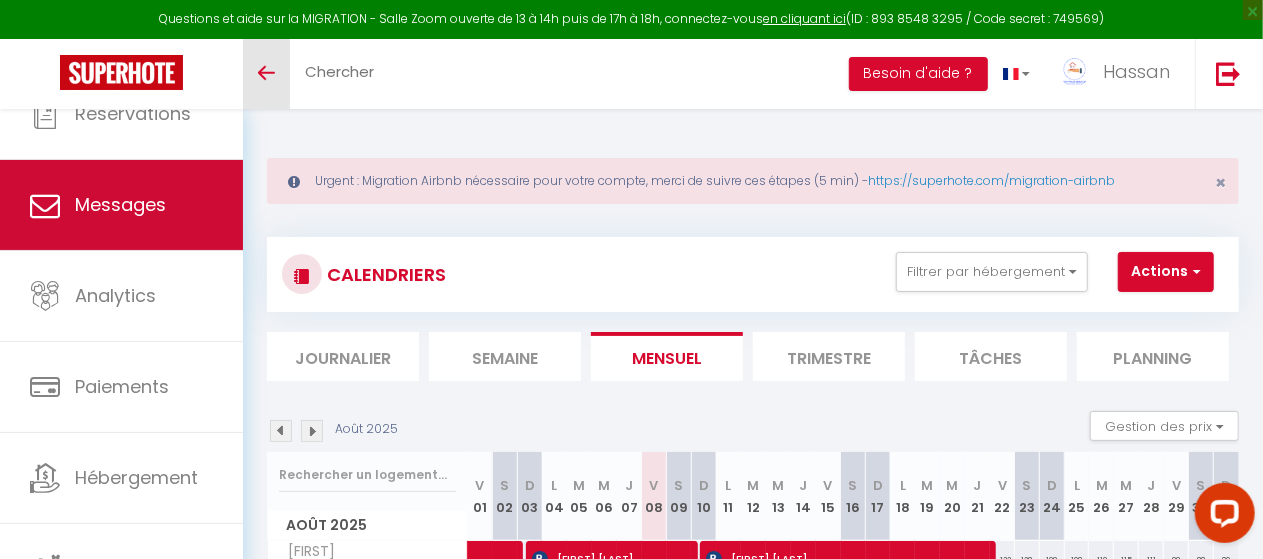 scroll, scrollTop: 141, scrollLeft: 0, axis: vertical 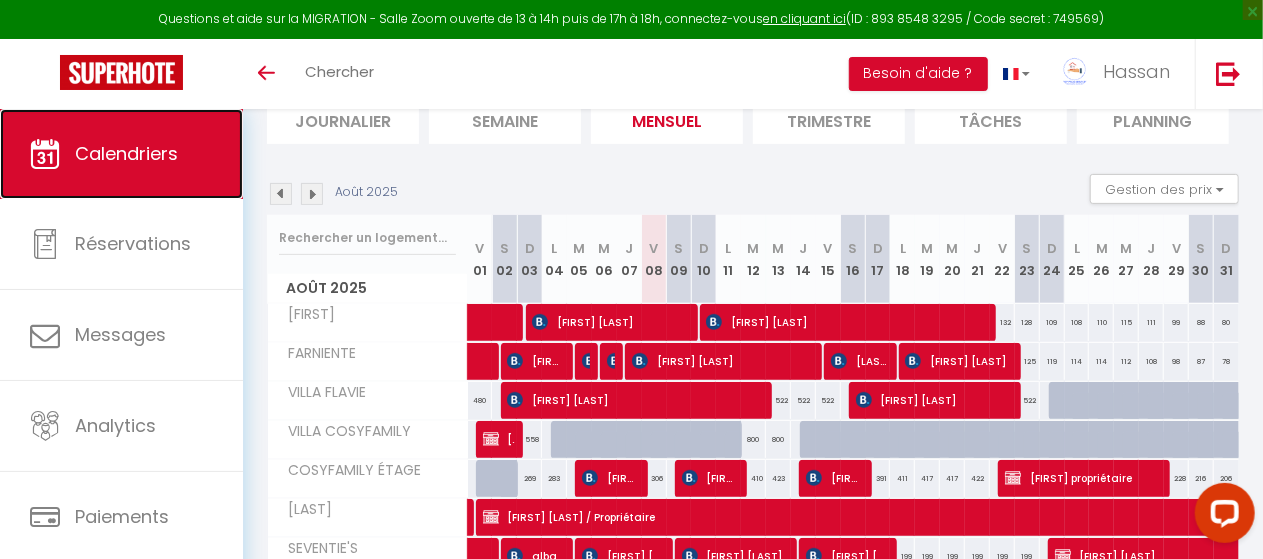 click on "Calendriers" at bounding box center [121, 154] 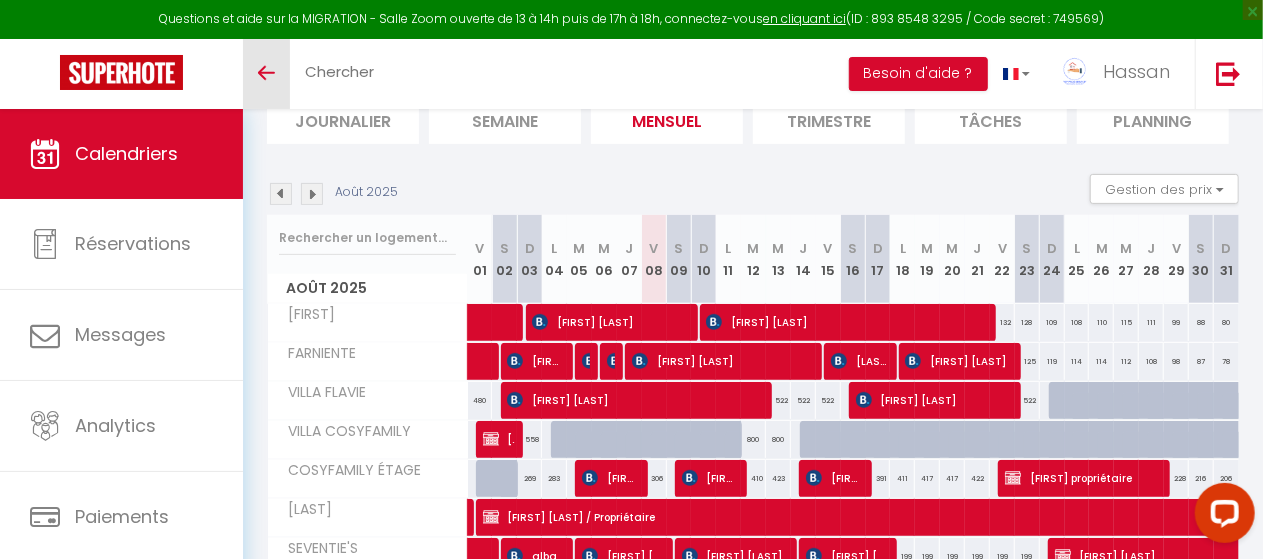 click on "Toggle menubar" at bounding box center [266, 74] 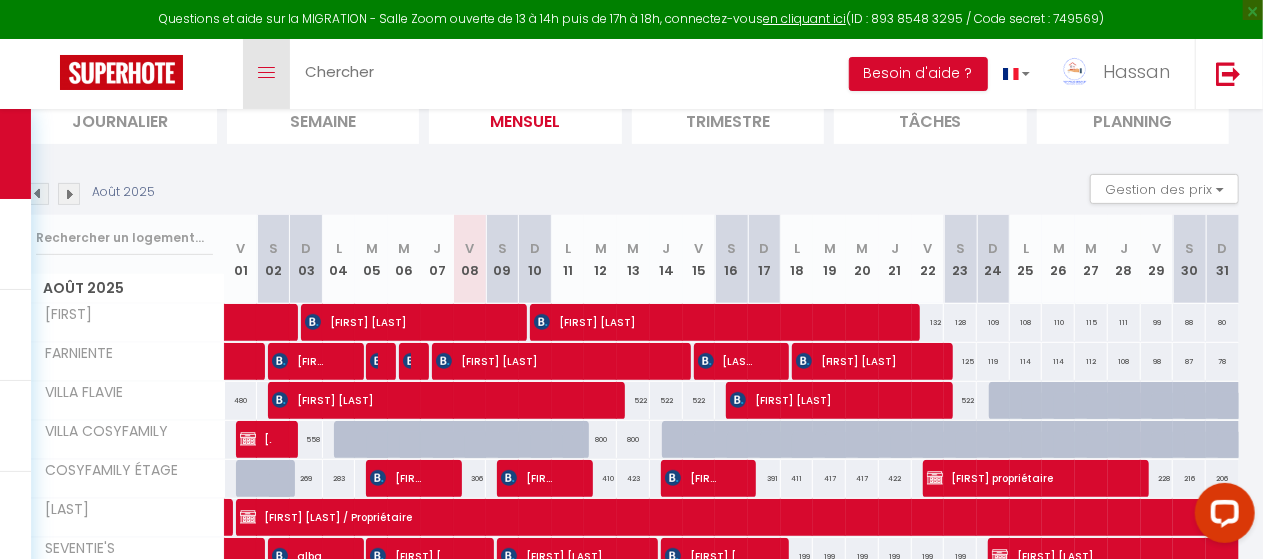 click on "Toggle menubar" at bounding box center (266, 73) 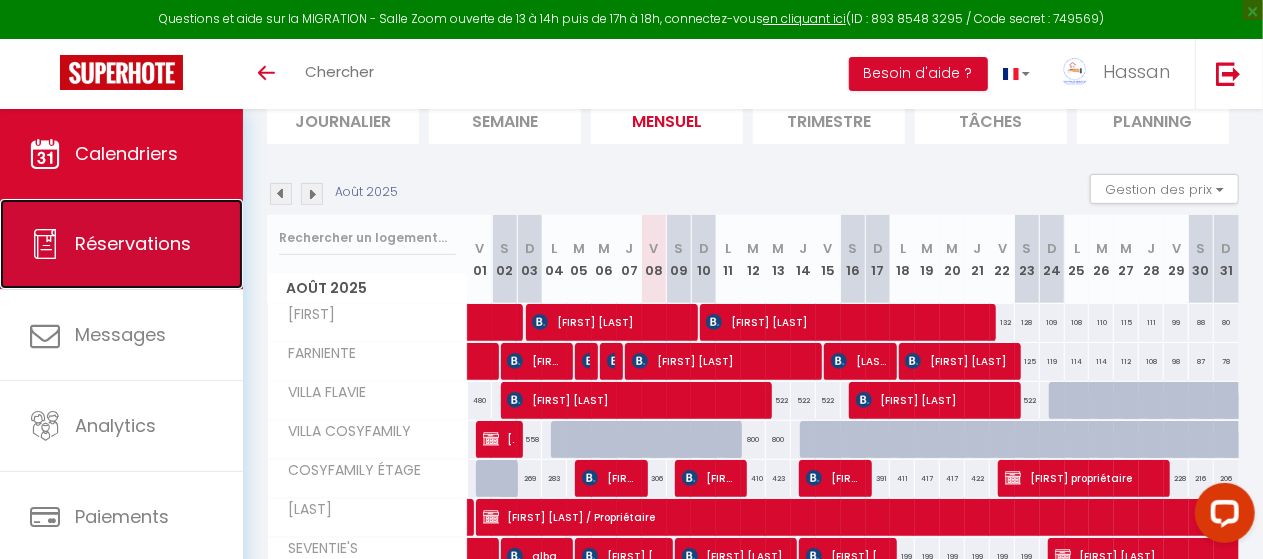 click on "Réservations" at bounding box center [121, 244] 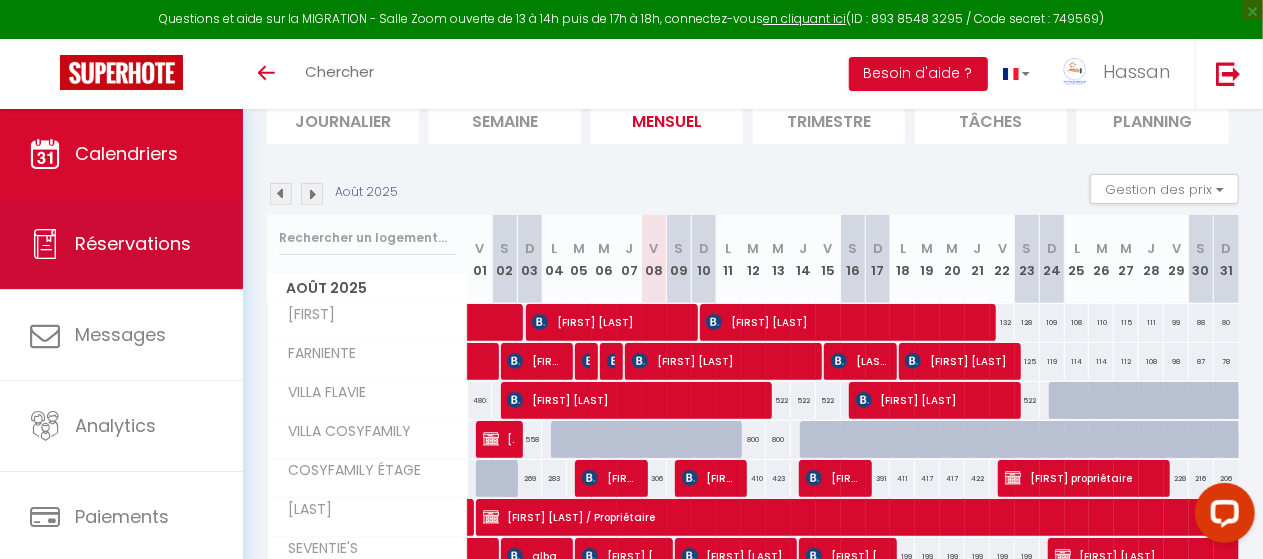 select on "not_cancelled" 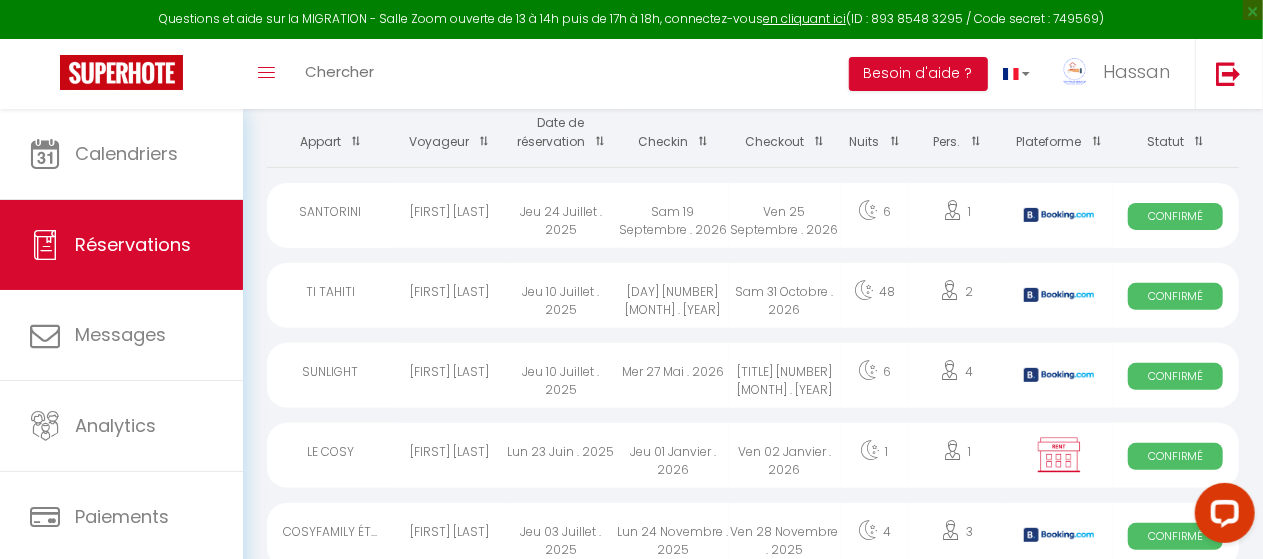scroll, scrollTop: 222, scrollLeft: 0, axis: vertical 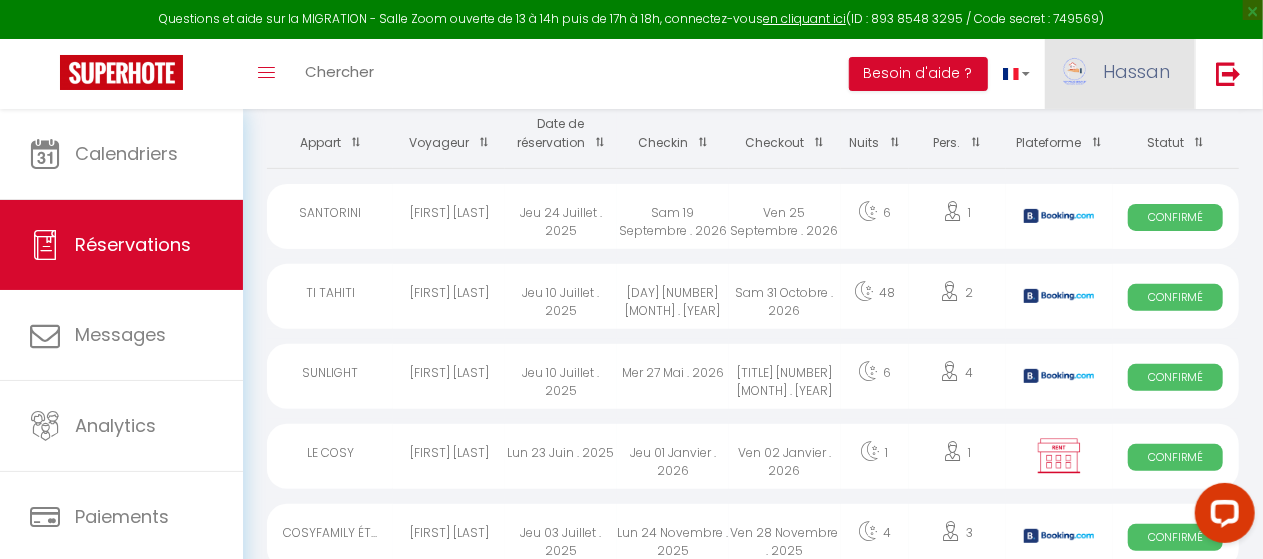 click on "Hassan" at bounding box center [1120, 74] 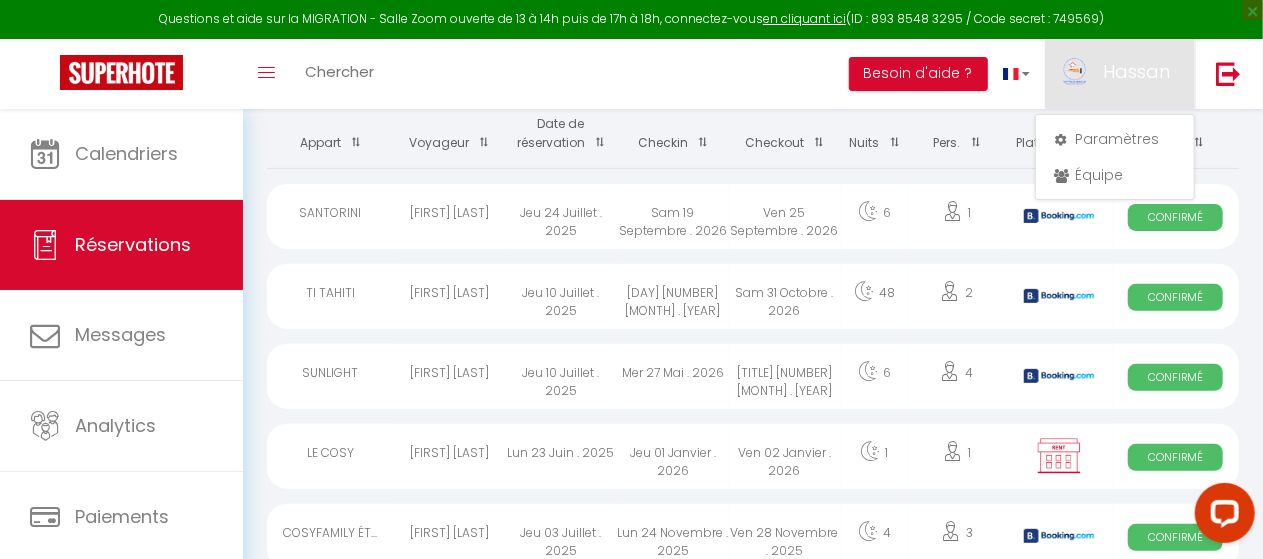 click on "Toggle menubar     Chercher   BUTTON
Besoin d'aide ?
[FIRST]   Paramètres        Équipe" at bounding box center (696, 74) 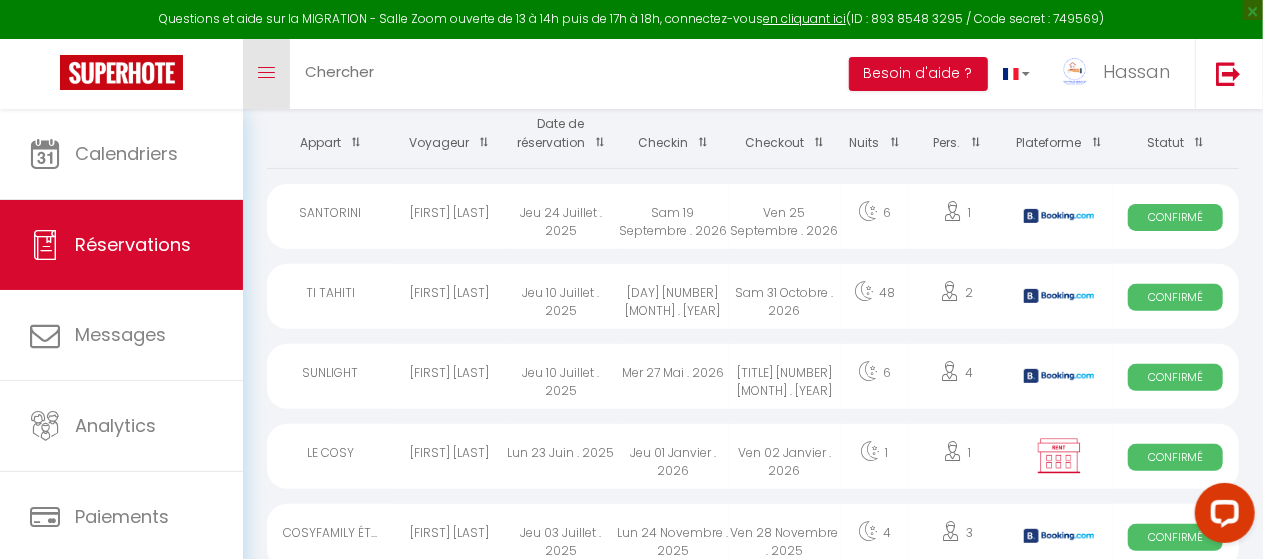 click on "Toggle menubar" at bounding box center [266, 74] 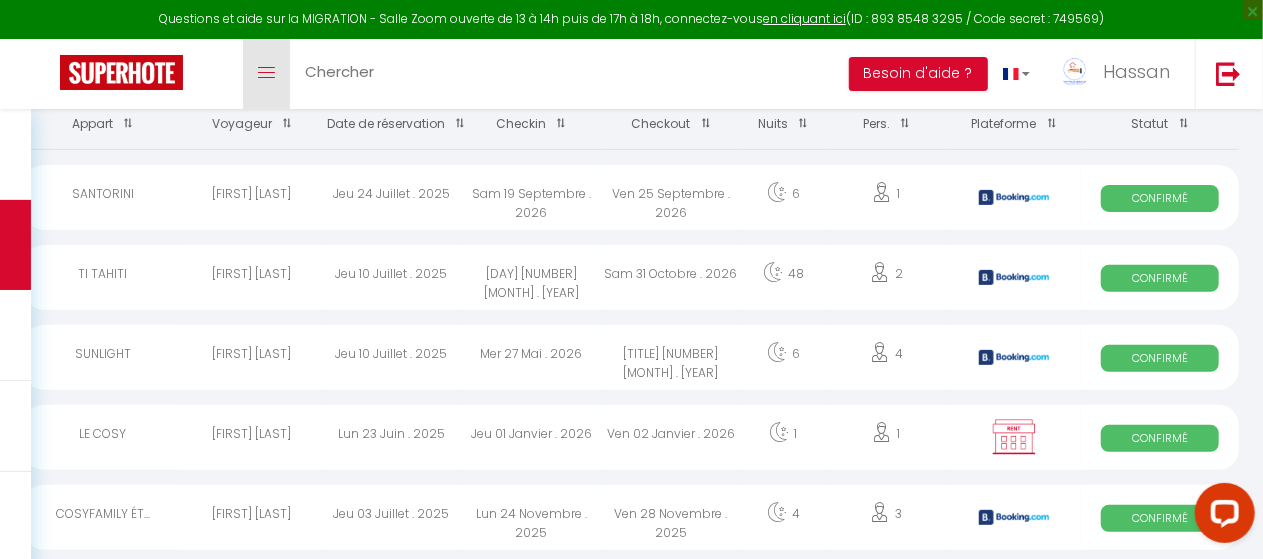 click on "Toggle menubar" at bounding box center [266, 74] 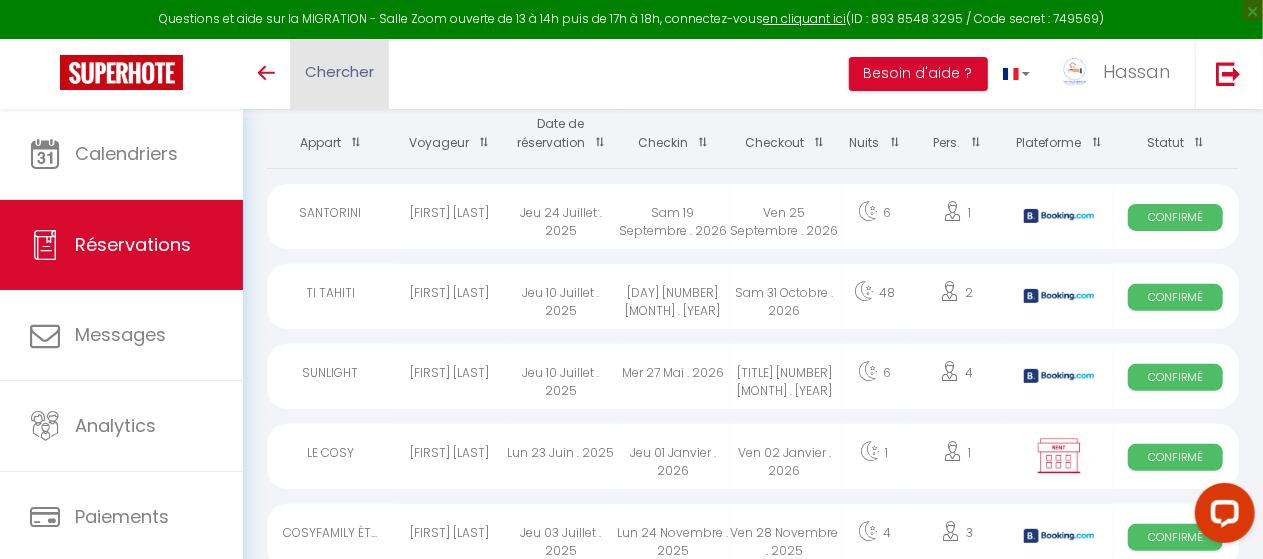 click on "Chercher" at bounding box center (339, 71) 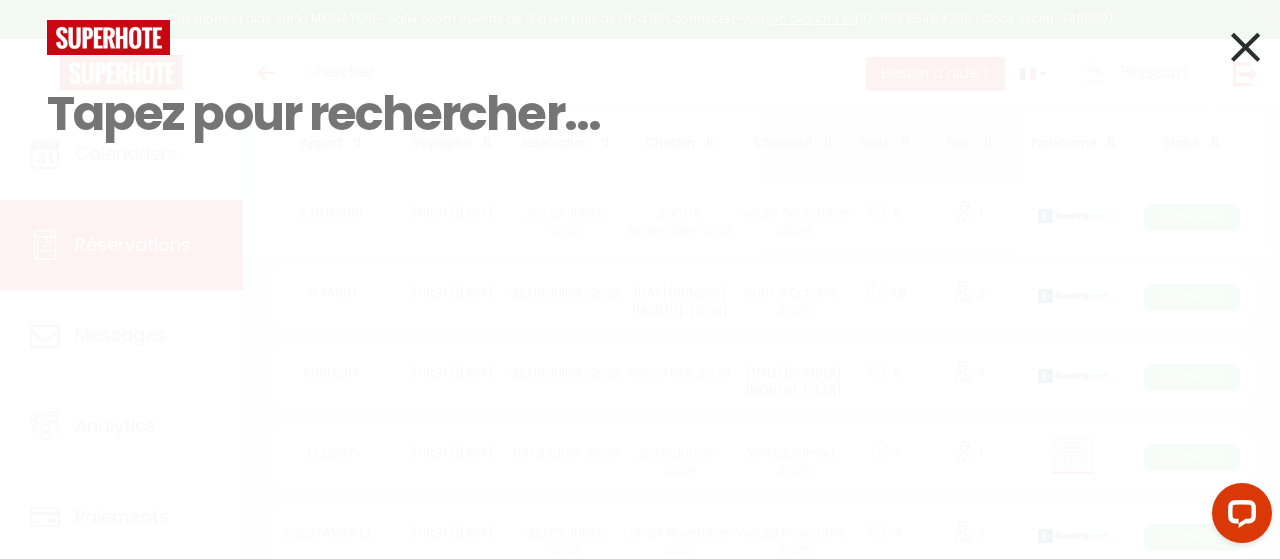 click at bounding box center [1245, 47] 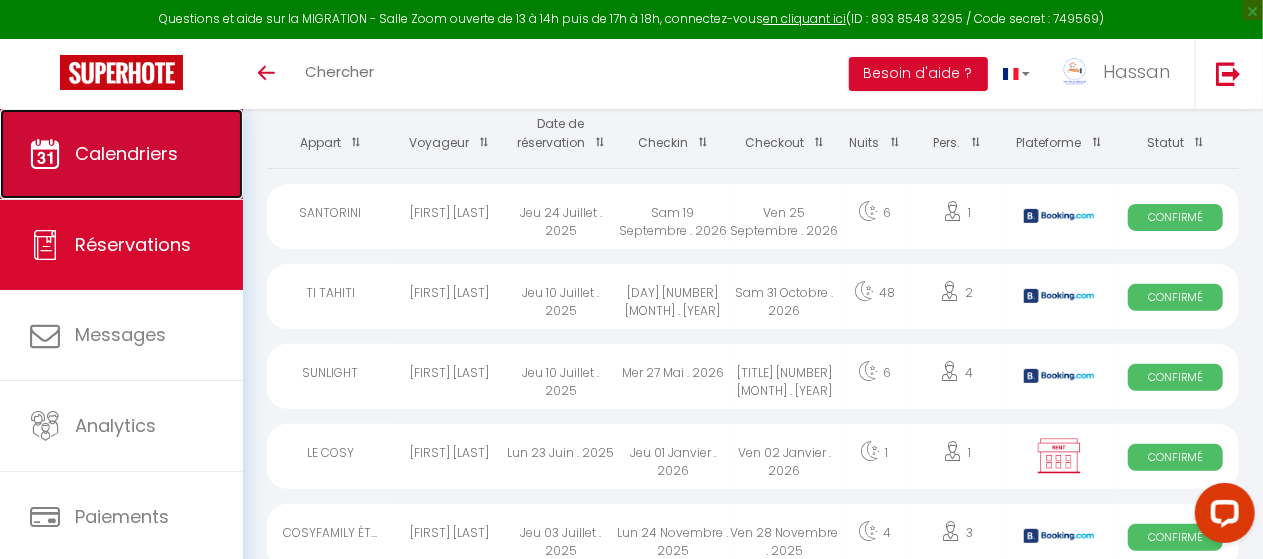 click on "Calendriers" at bounding box center [126, 153] 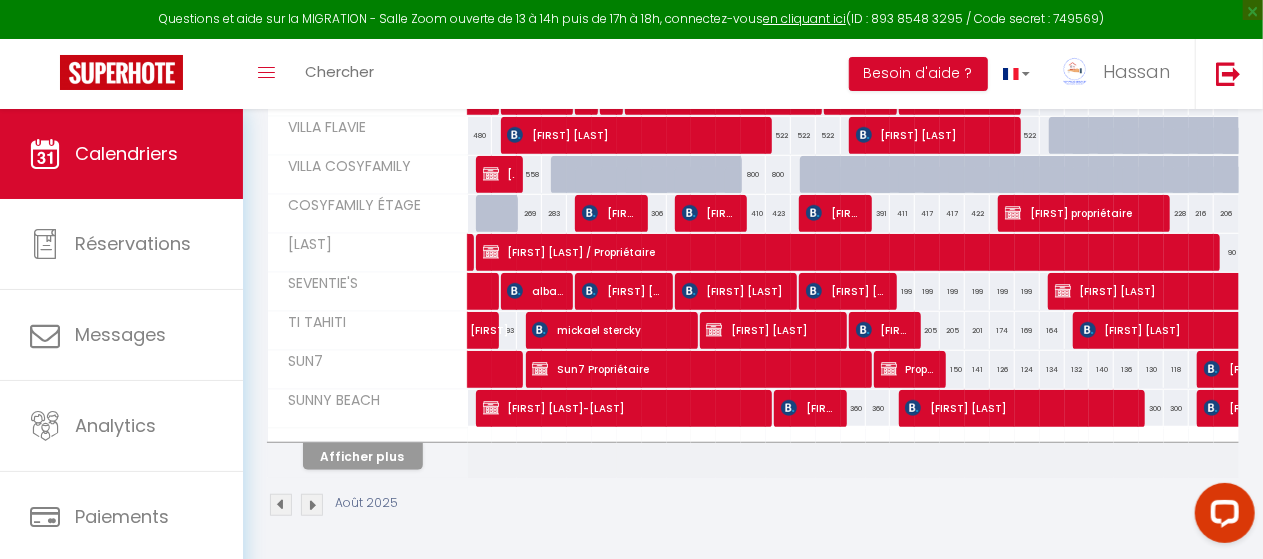 scroll, scrollTop: 514, scrollLeft: 0, axis: vertical 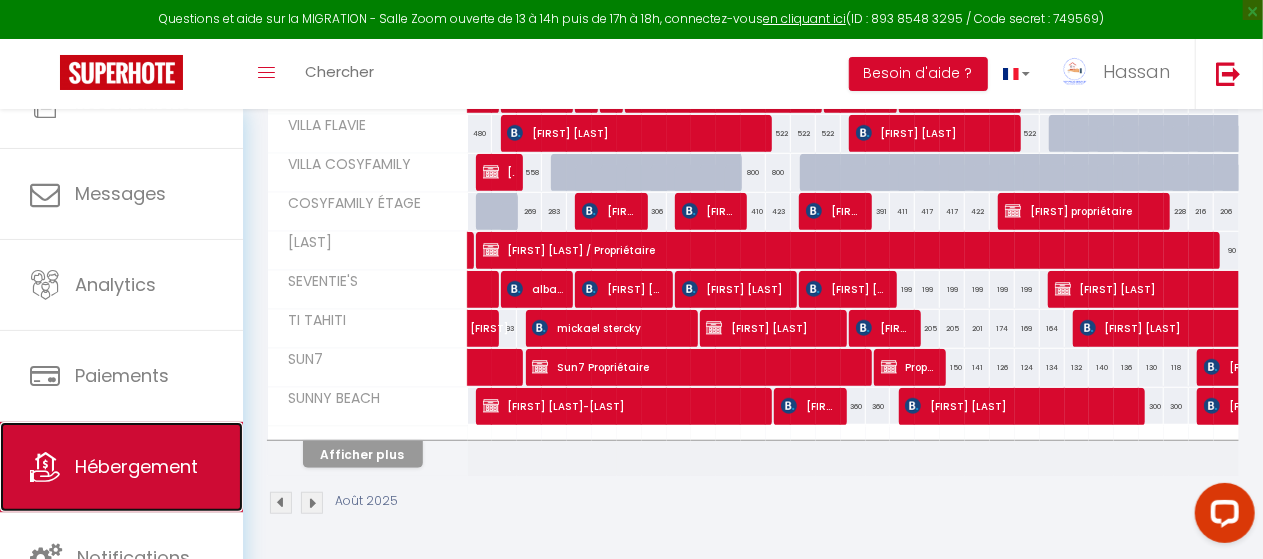 click on "Hébergement" at bounding box center (136, 466) 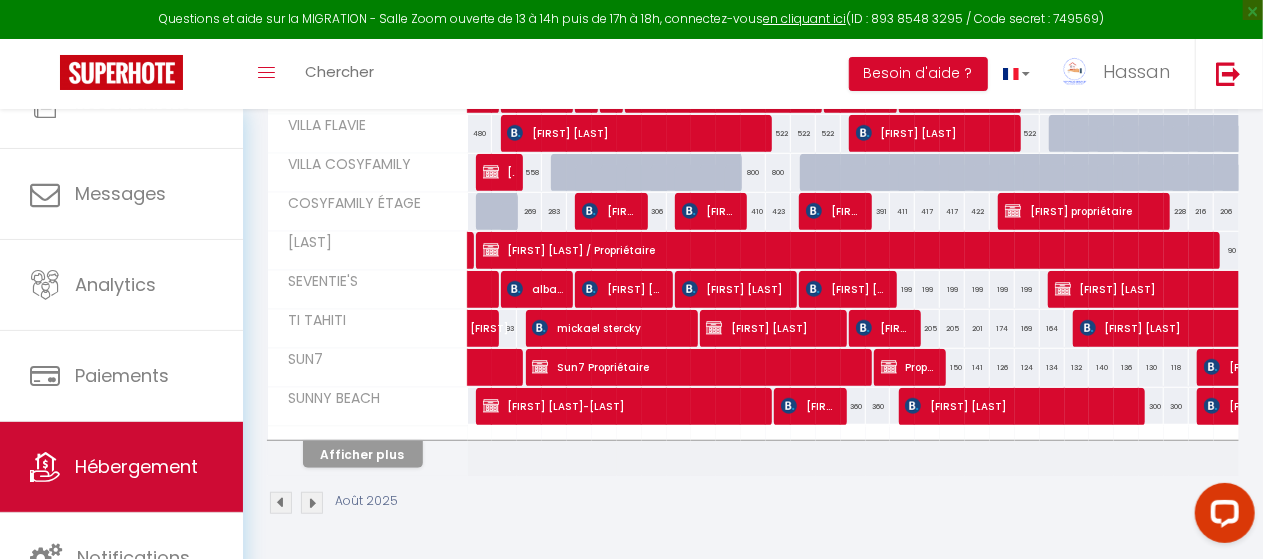 scroll, scrollTop: 0, scrollLeft: 0, axis: both 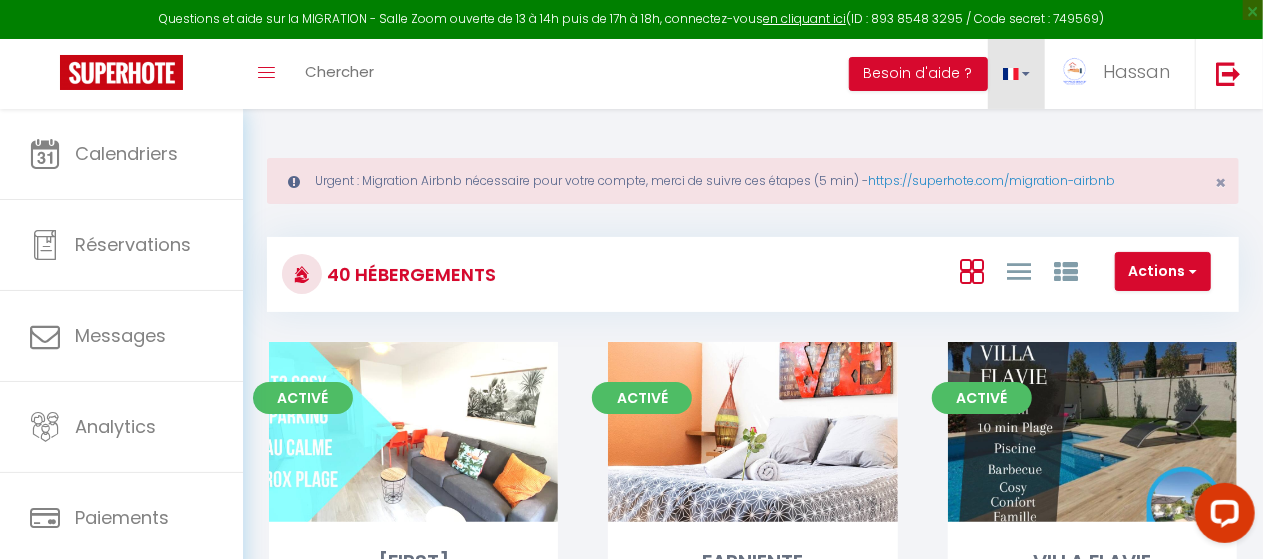 click at bounding box center (1017, 74) 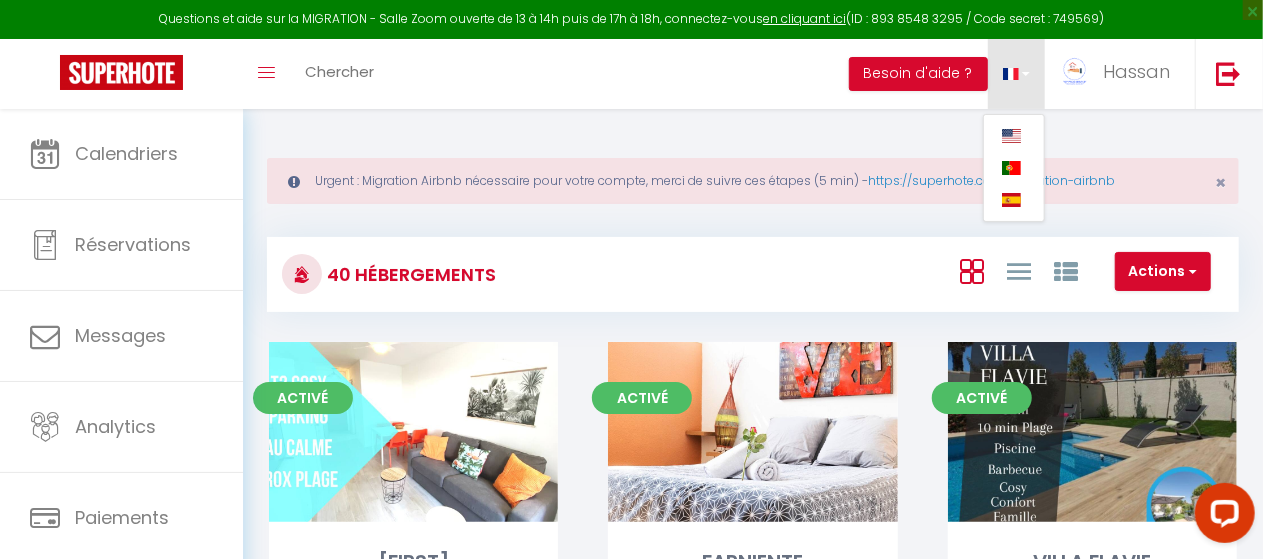 click on "40 Hébergements
Actions
Créer un Hébergement
Nouveau groupe
Initialiser les appartements
Nouveau groupe
×   Nom de groupe     Hébergement     ESTELLE   FARNIENTE   VILLA FLAVIE   VILLA COSYFAMILY   COSYFAMILY ÉTAGE   CALDERINI   SEVENTIE'S   TI TAHITI   SUN7   SUNNY BEACH   DREAM BEACH   COSYFAMILY RDC   LE WHITE   SUNRISE   PARENTHÈSE   LE COSY   COCON   SUNLIGHT   L'EPICENTRE   LE WINE NOTE   LUXURY HOME   SANTORINI   STUDIO 22   SUITE & SPA LA SERENITA   PERLE D'ARIANE   Villa prestige   LE MARINA   LE GOLFY   L’Escapade   La Perle Bleue" at bounding box center (753, 2505) 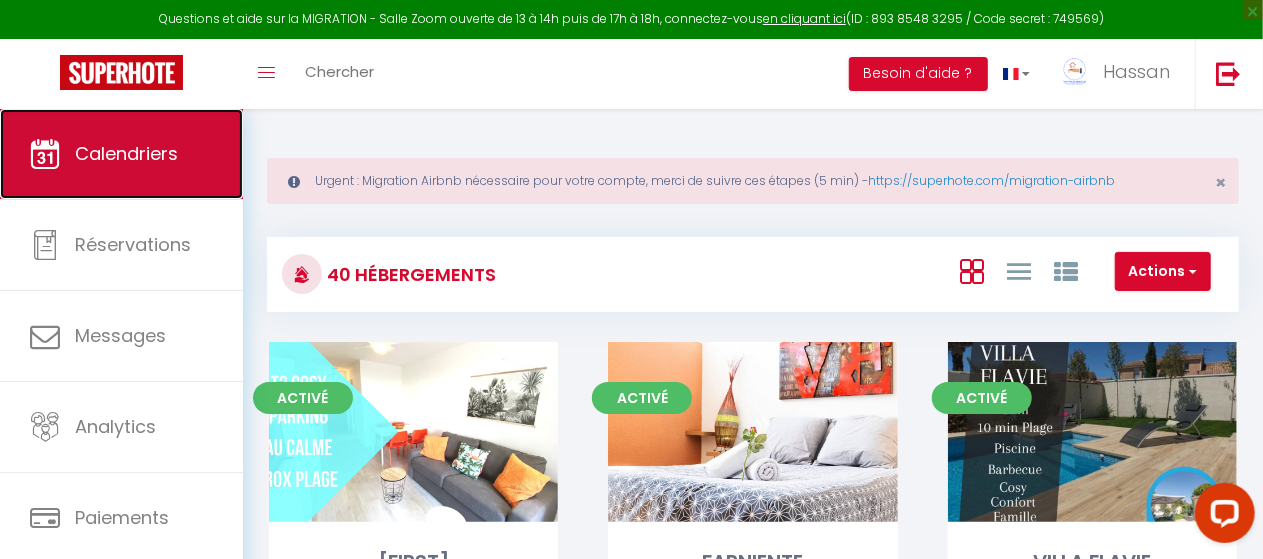 click on "Calendriers" at bounding box center (126, 153) 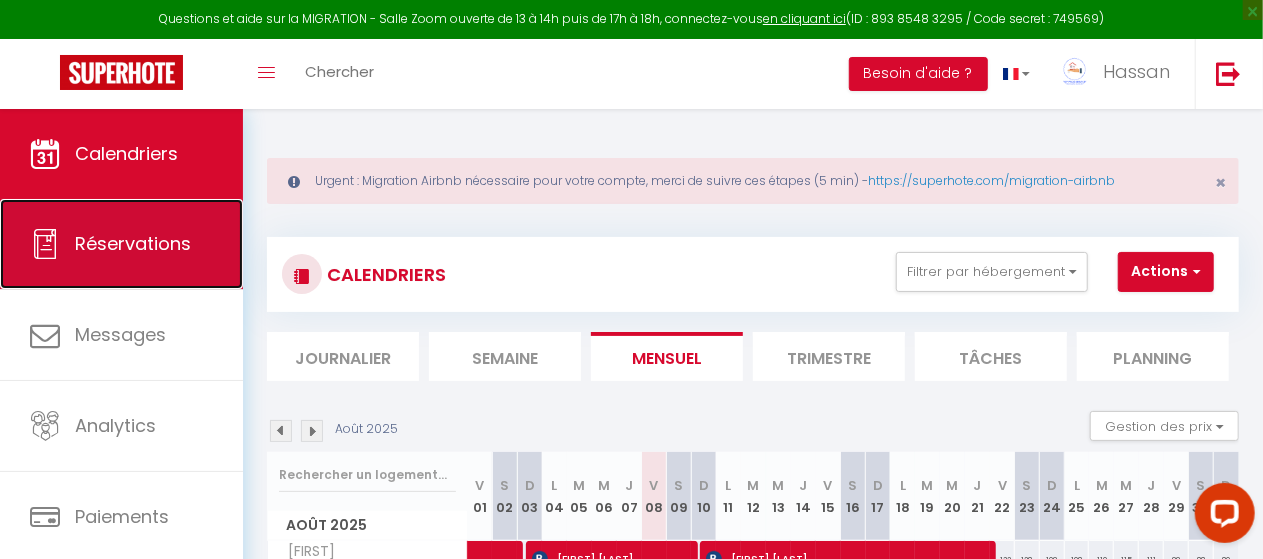 click on "Réservations" at bounding box center (133, 243) 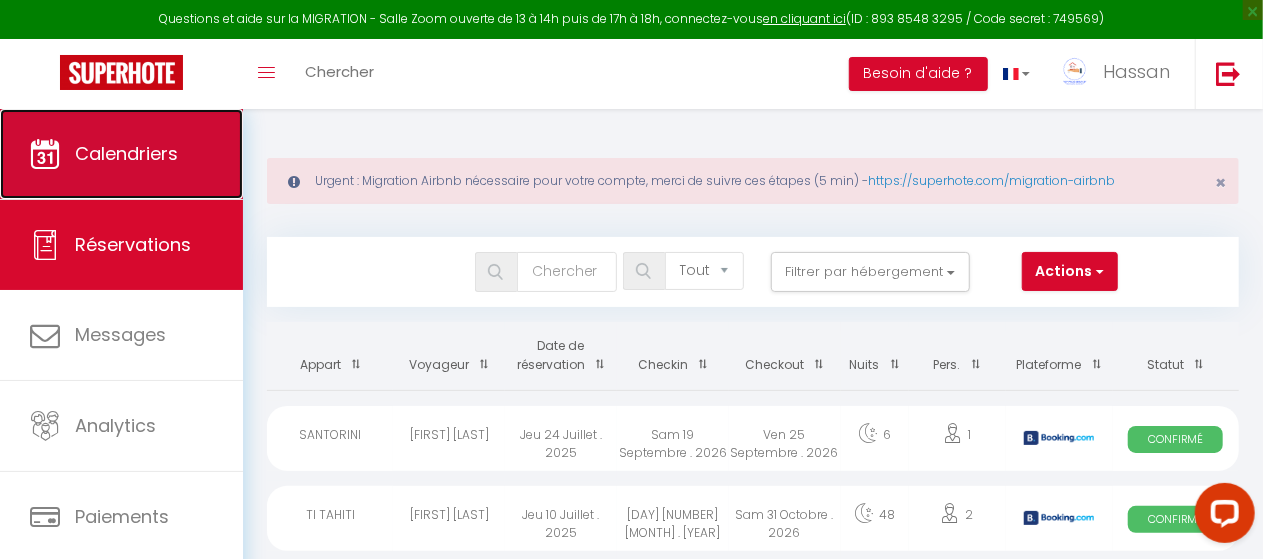 click on "Calendriers" at bounding box center (121, 154) 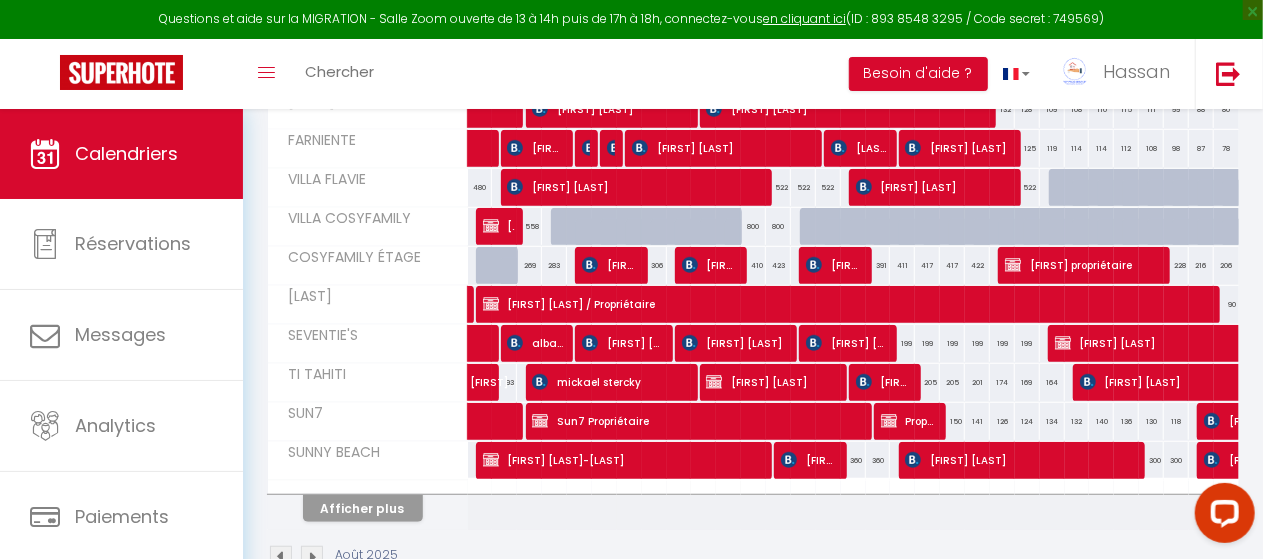 scroll, scrollTop: 452, scrollLeft: 0, axis: vertical 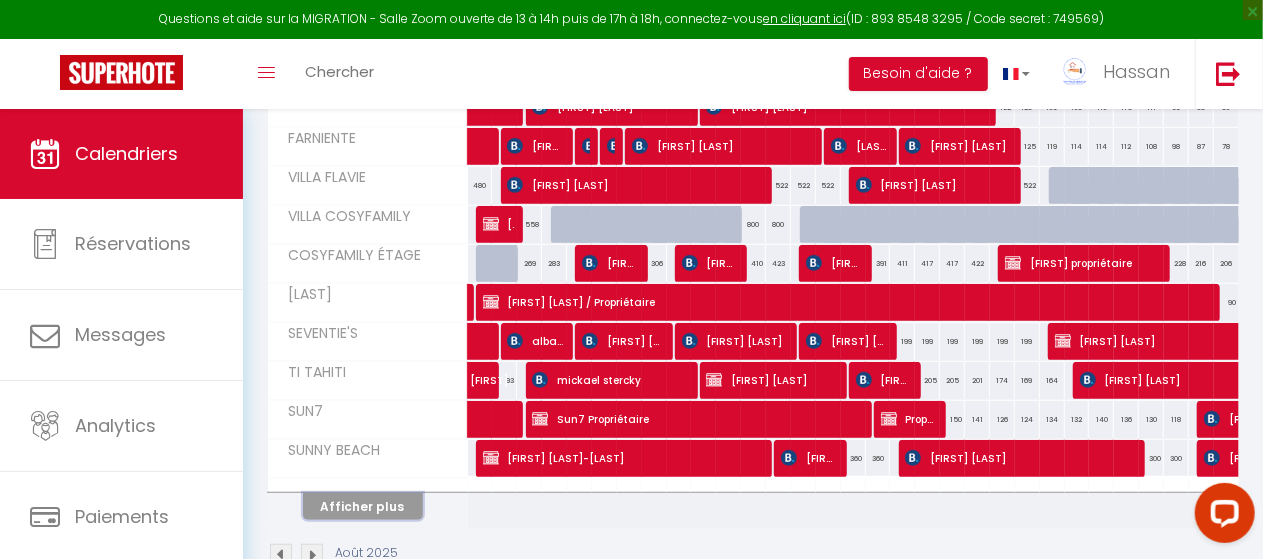click on "Afficher plus" at bounding box center [363, 506] 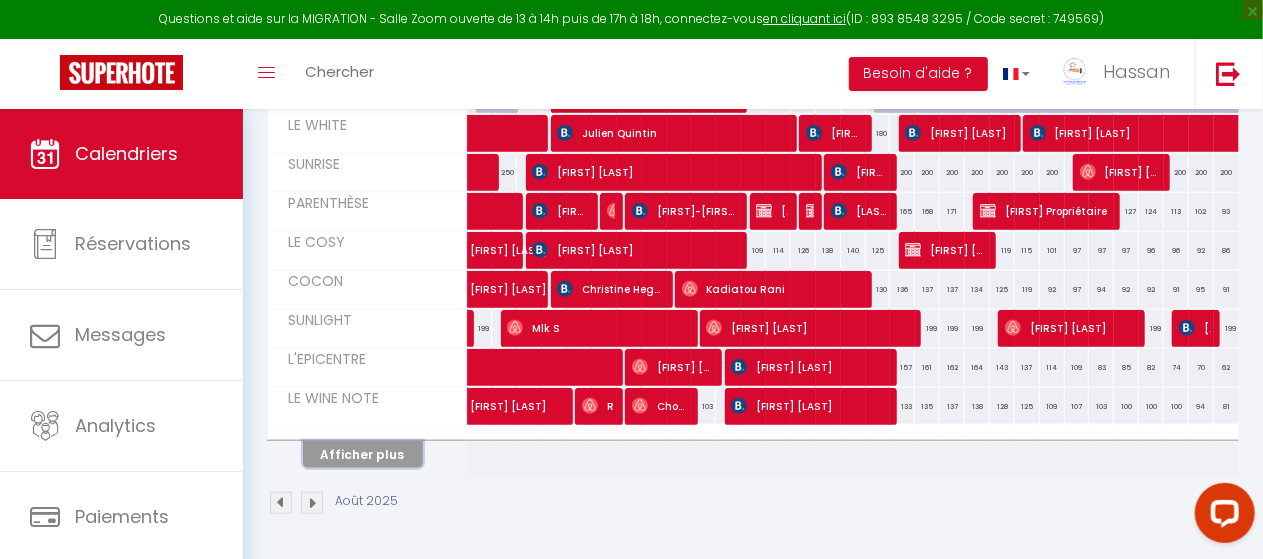 scroll, scrollTop: 900, scrollLeft: 0, axis: vertical 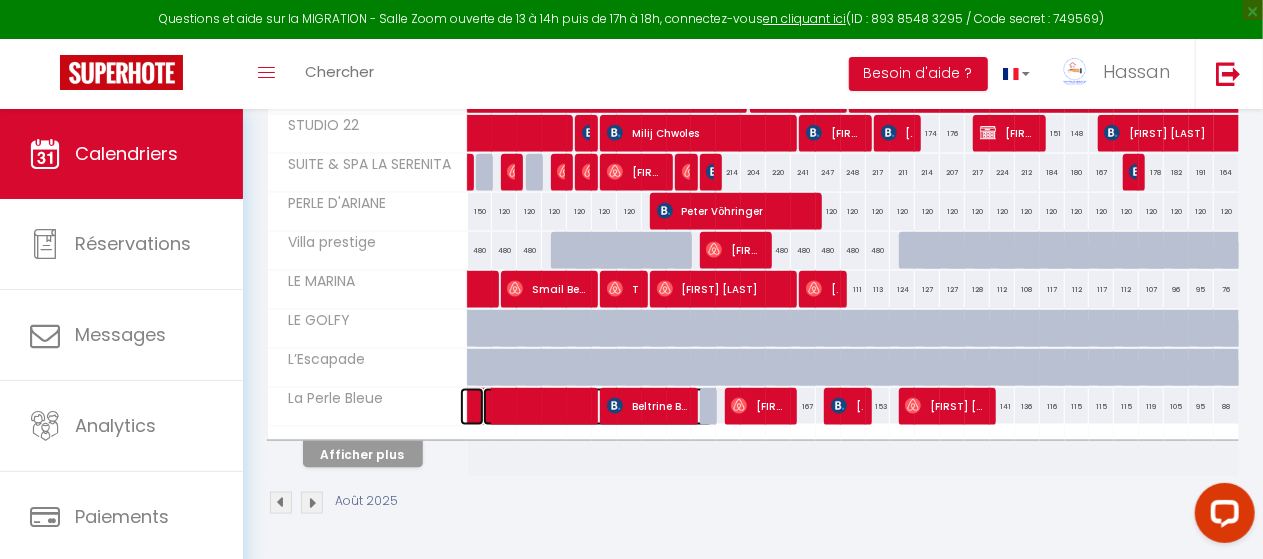 click at bounding box center (598, 407) 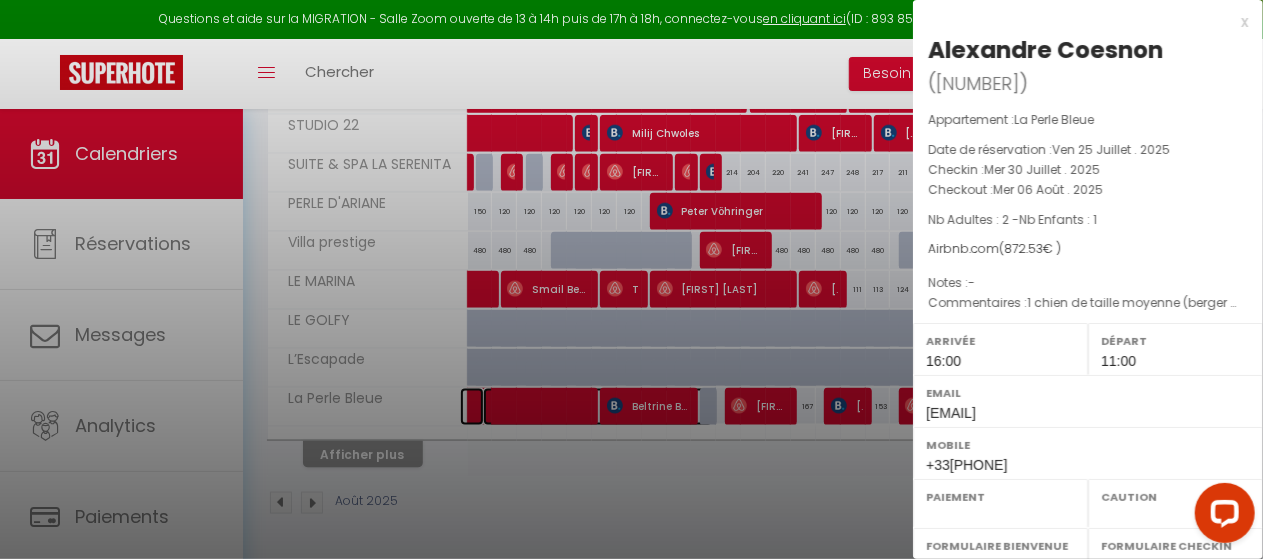 select on "OK" 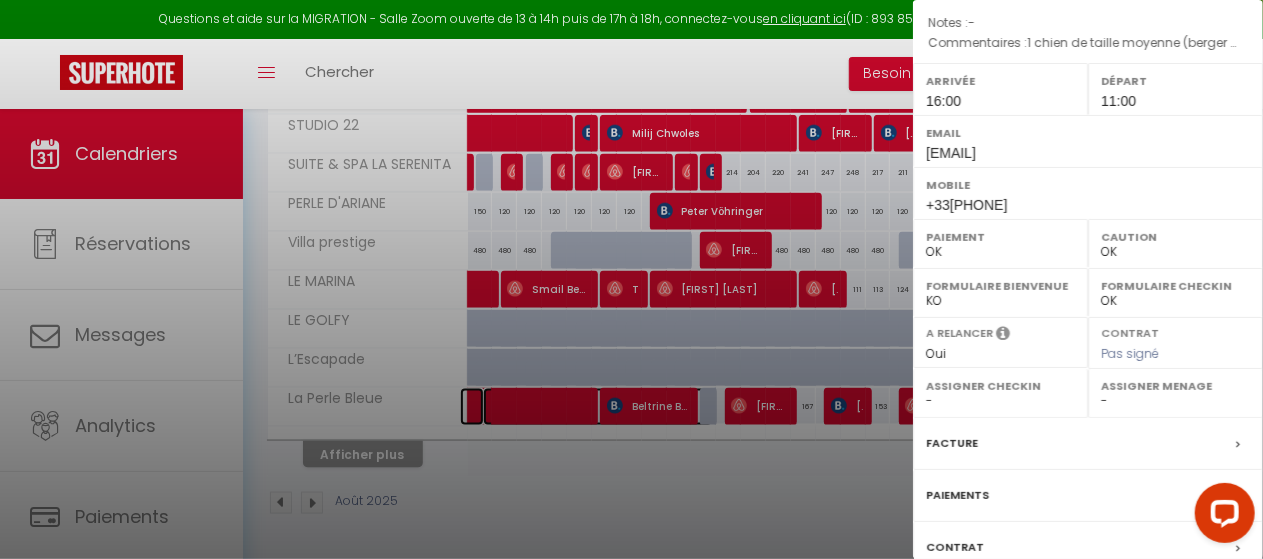 scroll, scrollTop: 400, scrollLeft: 0, axis: vertical 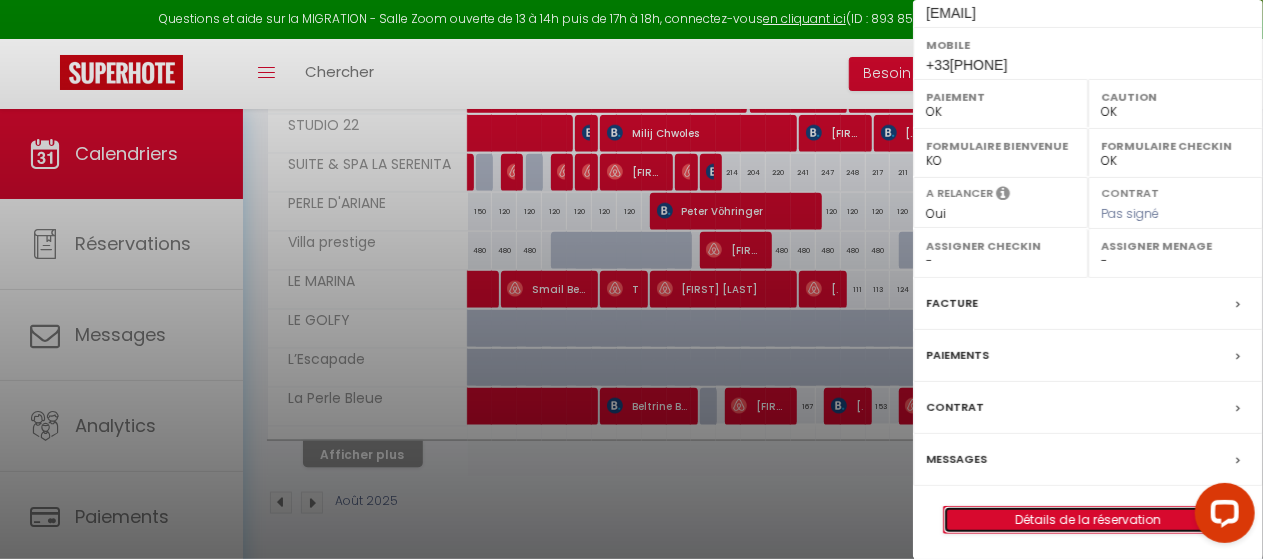 click on "Détails de la réservation" at bounding box center [1088, 520] 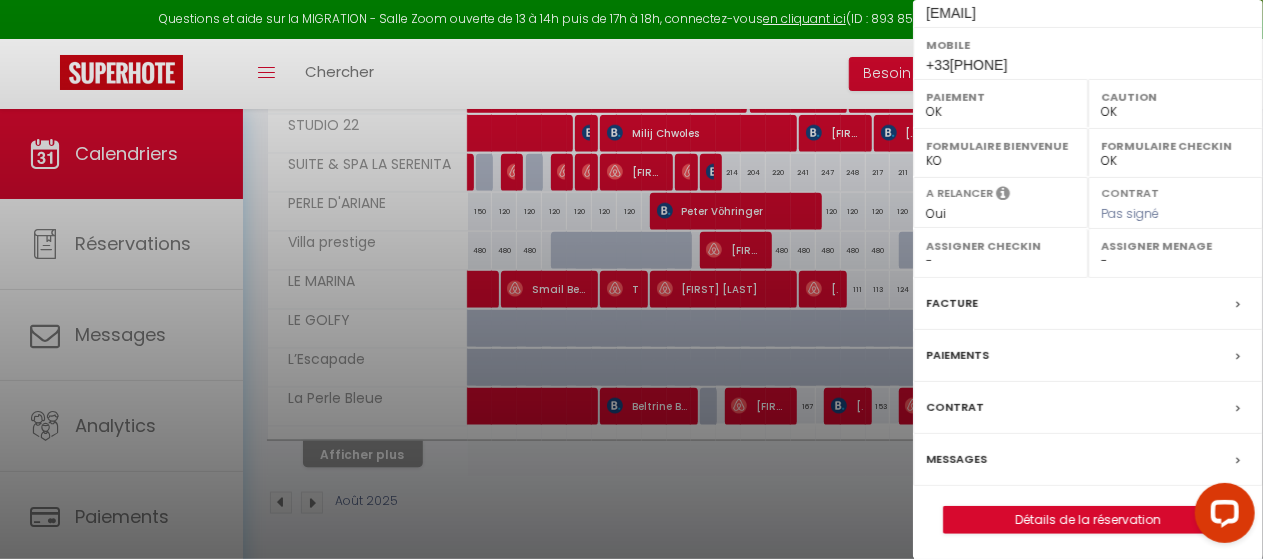 scroll, scrollTop: 0, scrollLeft: 0, axis: both 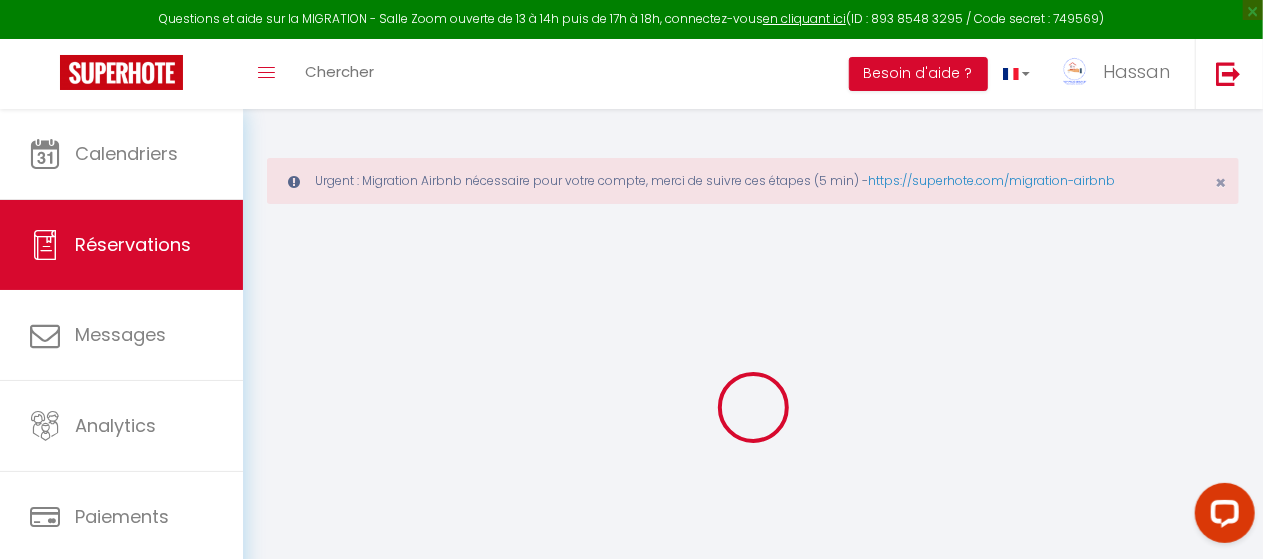 type on "Alexandre" 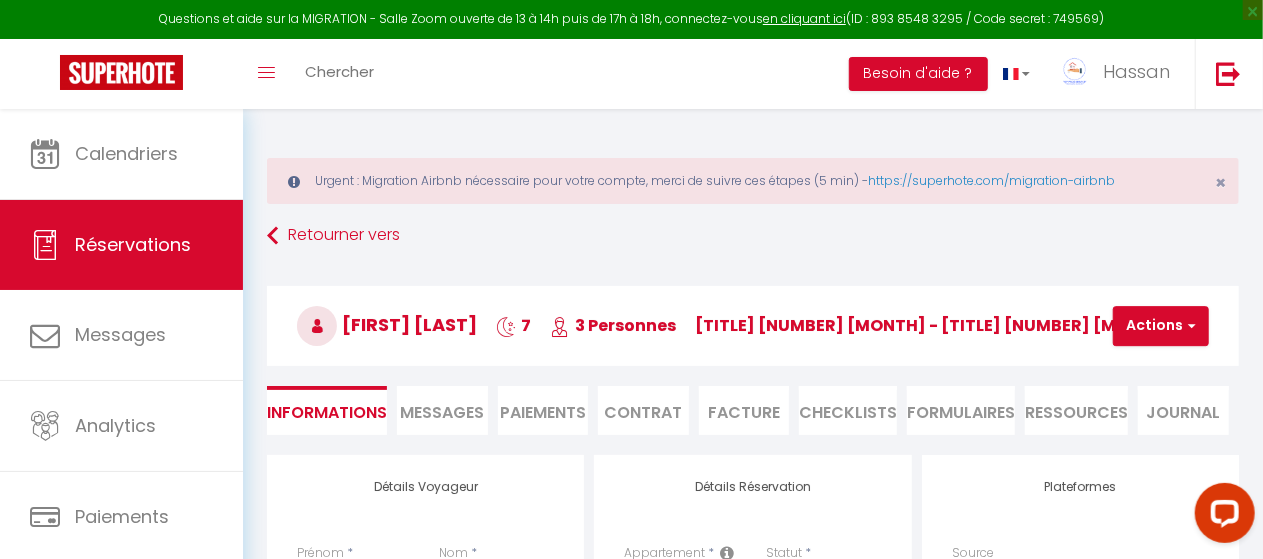 select 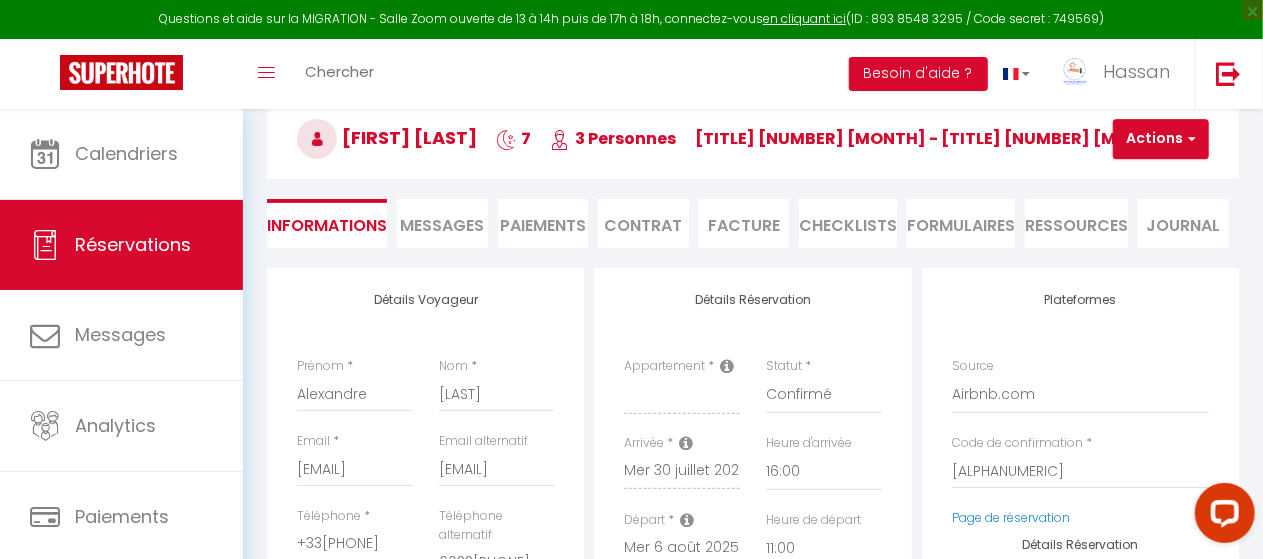scroll, scrollTop: 186, scrollLeft: 0, axis: vertical 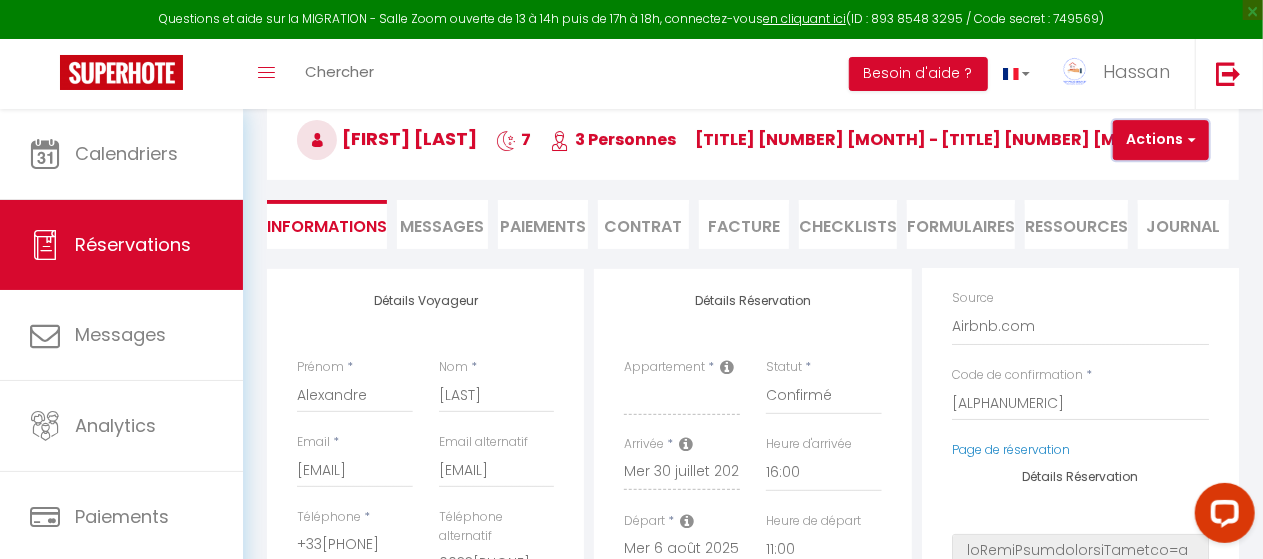 click at bounding box center [1189, 140] 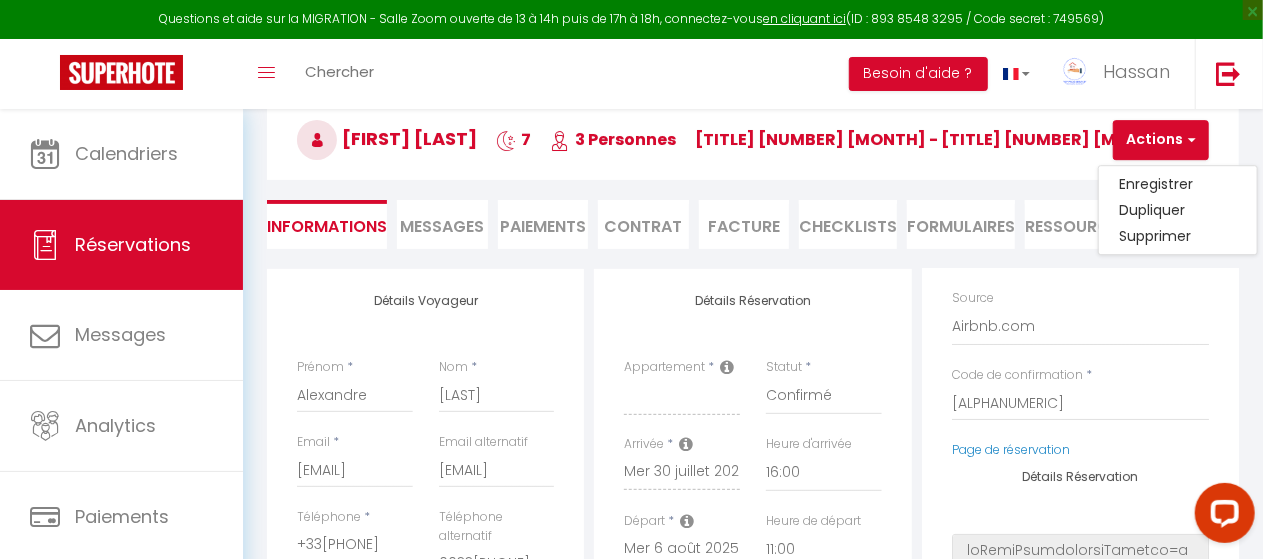 click on "[FIRST] [LAST] 7 3 Personnes me [NUMBER] [MONTH] - me [NUMBER] [MONTH]" at bounding box center (753, 140) 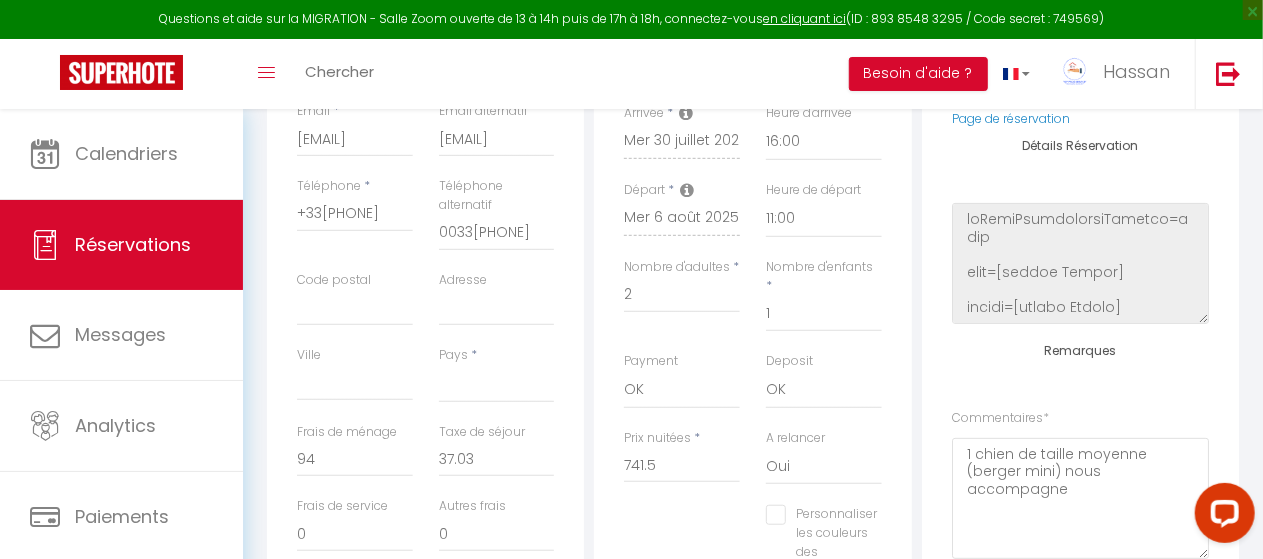 scroll, scrollTop: 518, scrollLeft: 0, axis: vertical 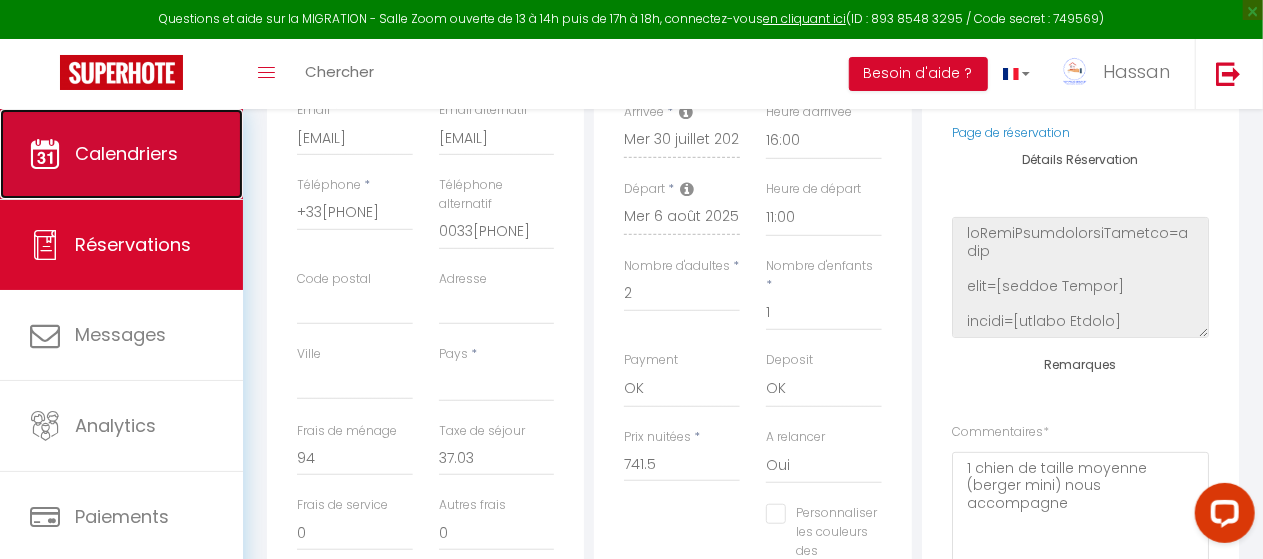 click on "Calendriers" at bounding box center [121, 154] 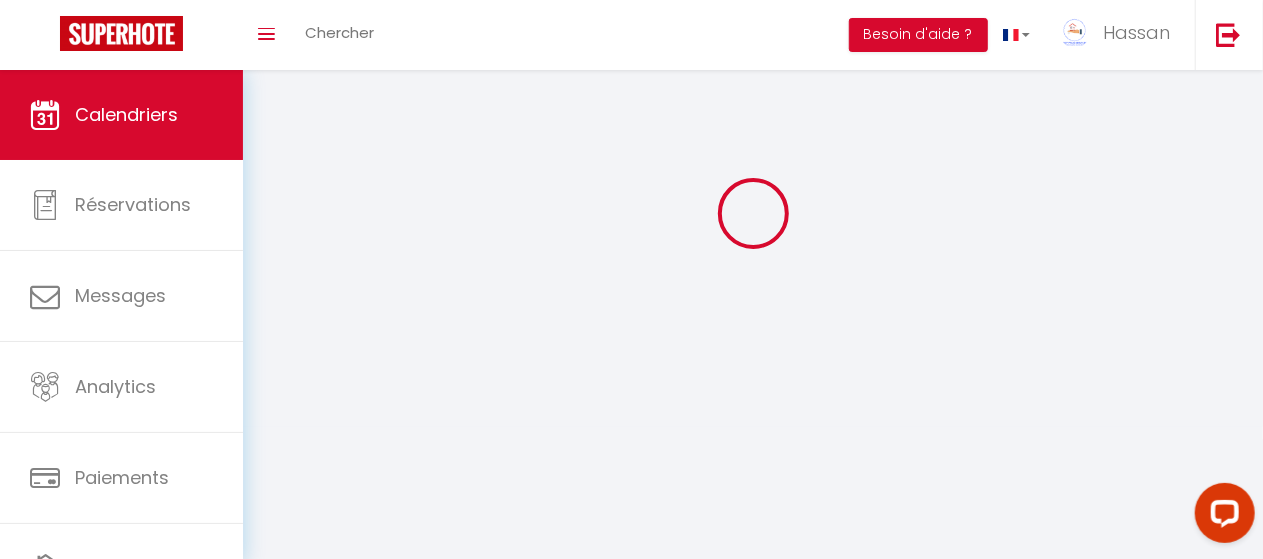 scroll, scrollTop: 0, scrollLeft: 0, axis: both 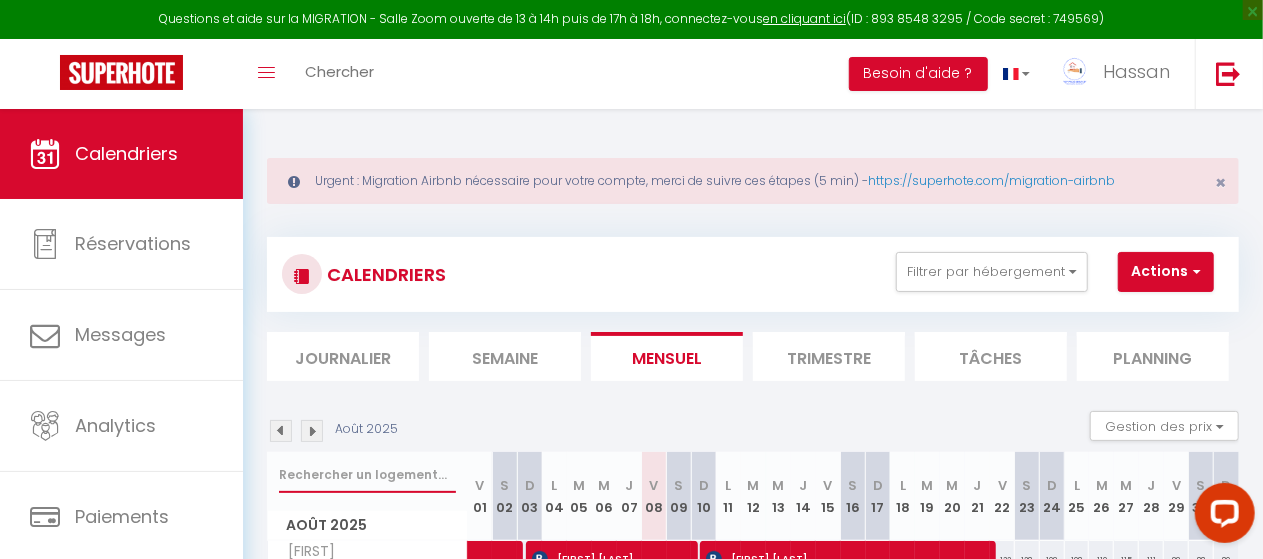 click at bounding box center [367, 475] 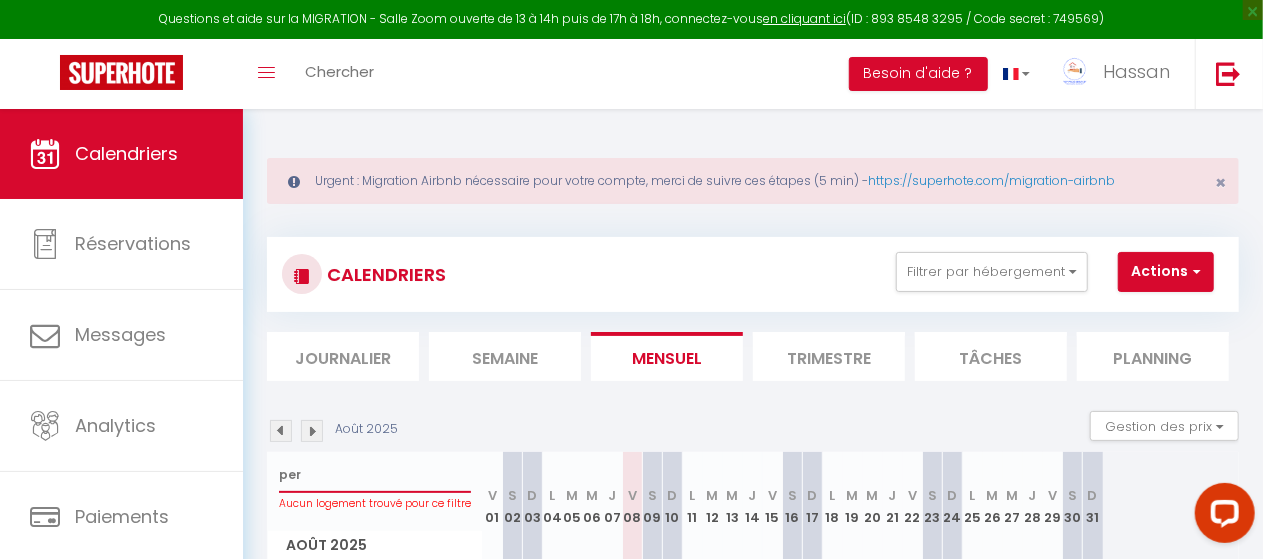 type on "perl" 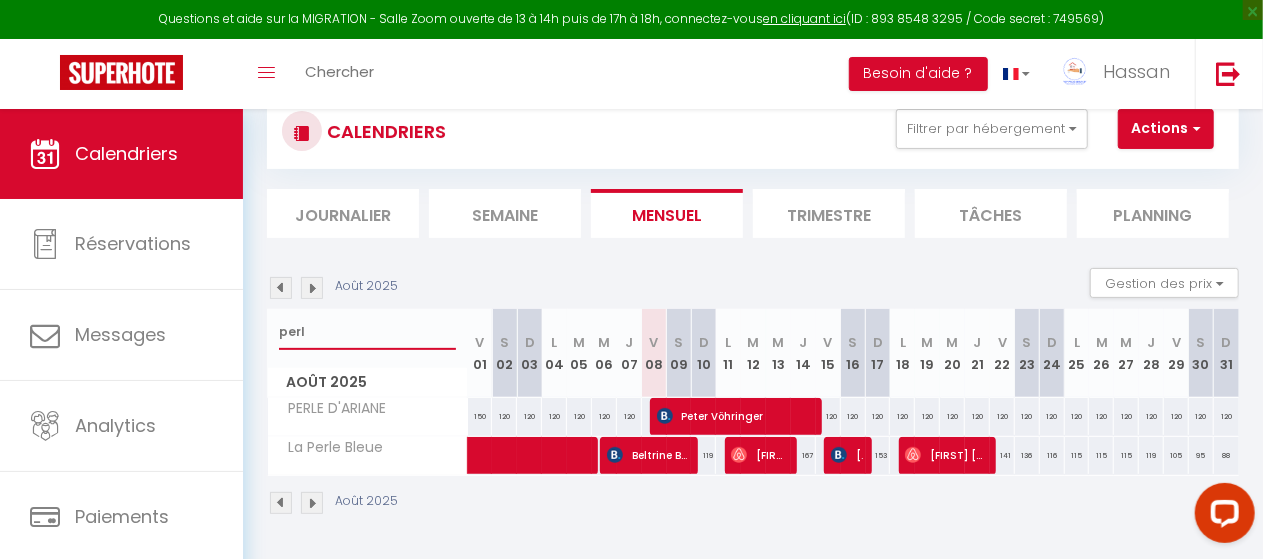 scroll, scrollTop: 155, scrollLeft: 0, axis: vertical 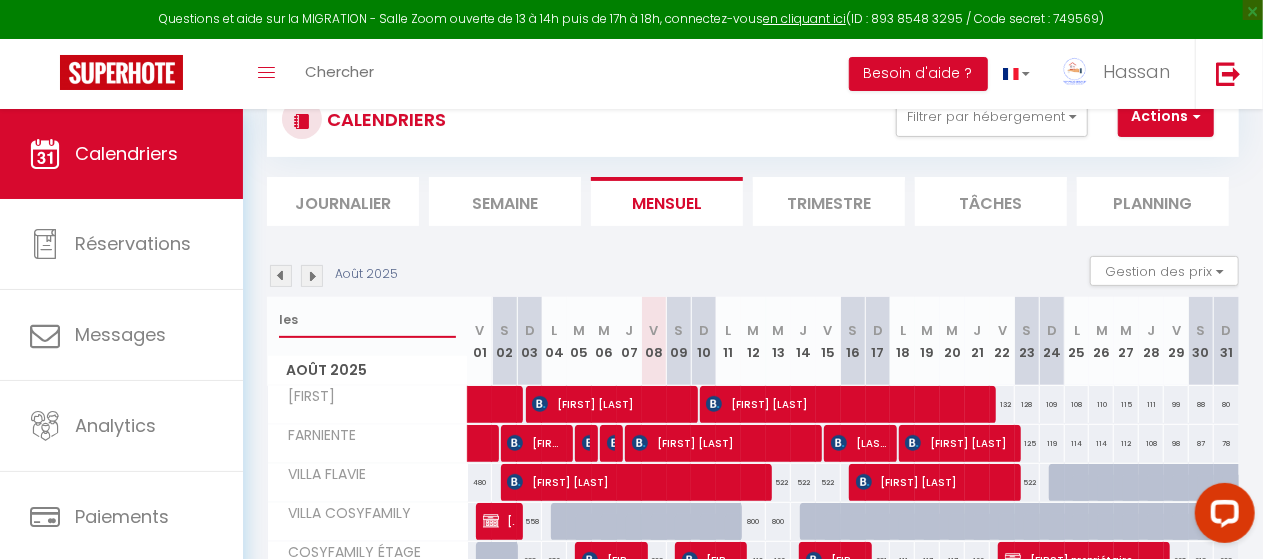 type on "les g" 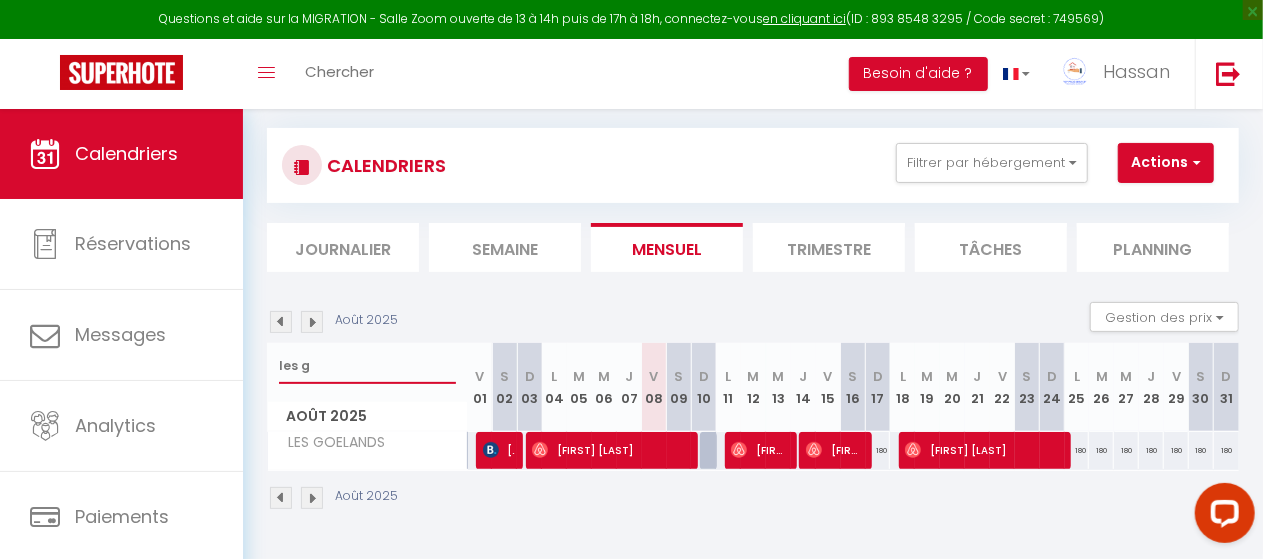 scroll, scrollTop: 118, scrollLeft: 0, axis: vertical 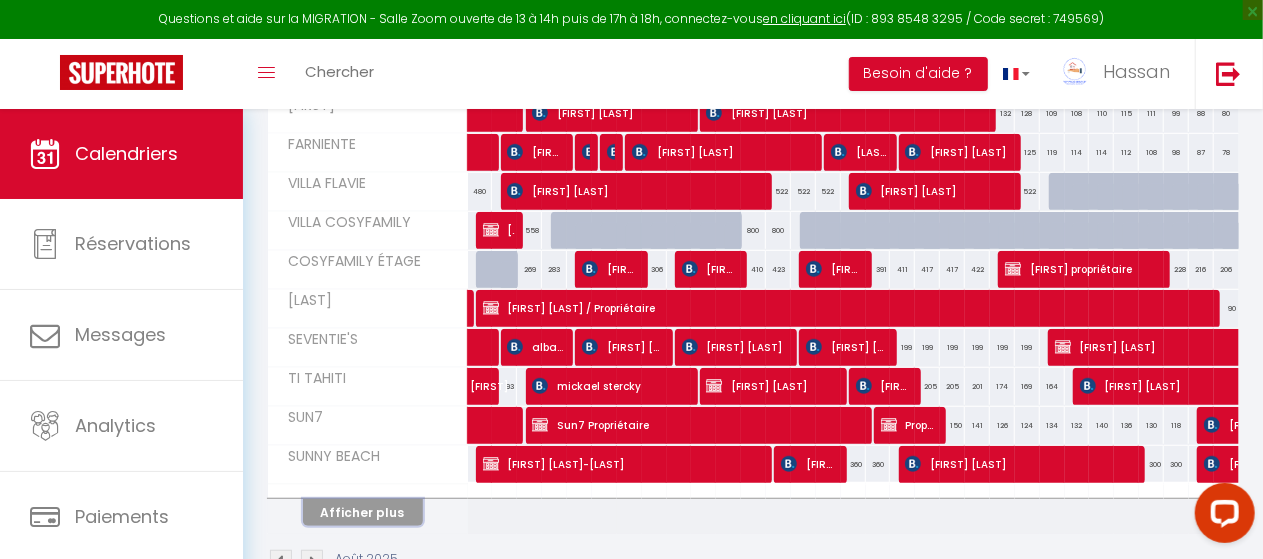 click on "Afficher plus" at bounding box center (363, 512) 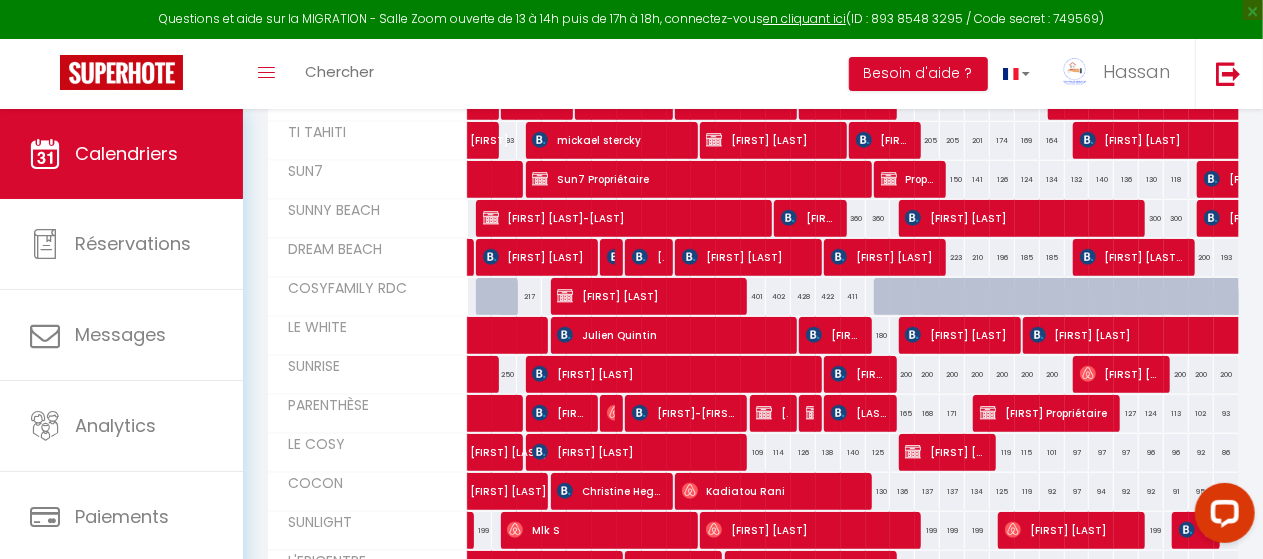 scroll, scrollTop: 692, scrollLeft: 0, axis: vertical 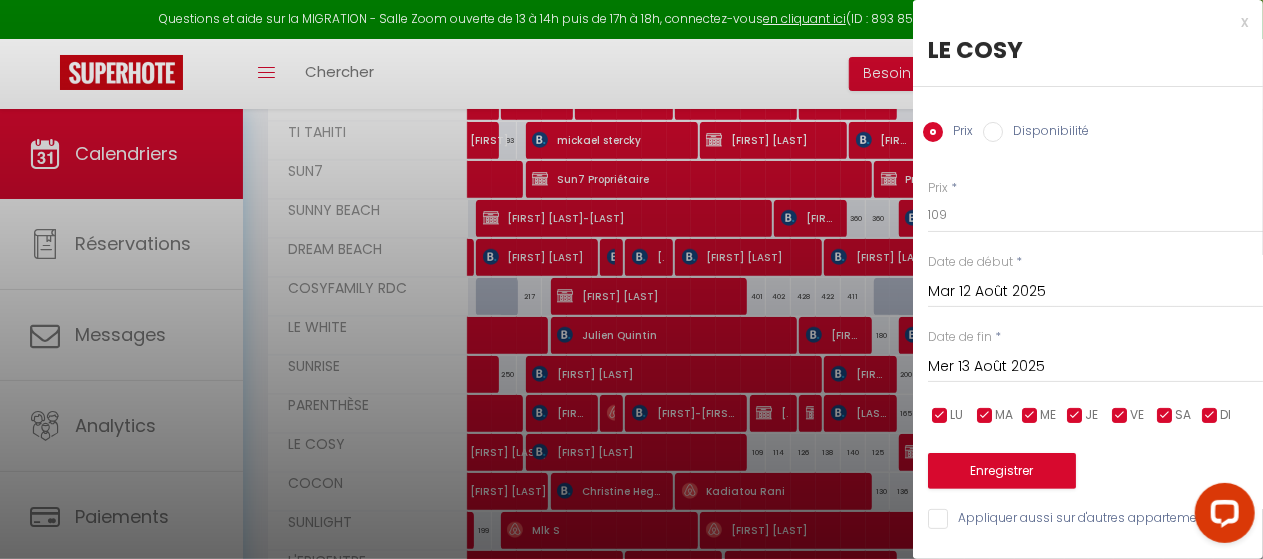 click at bounding box center [631, 279] 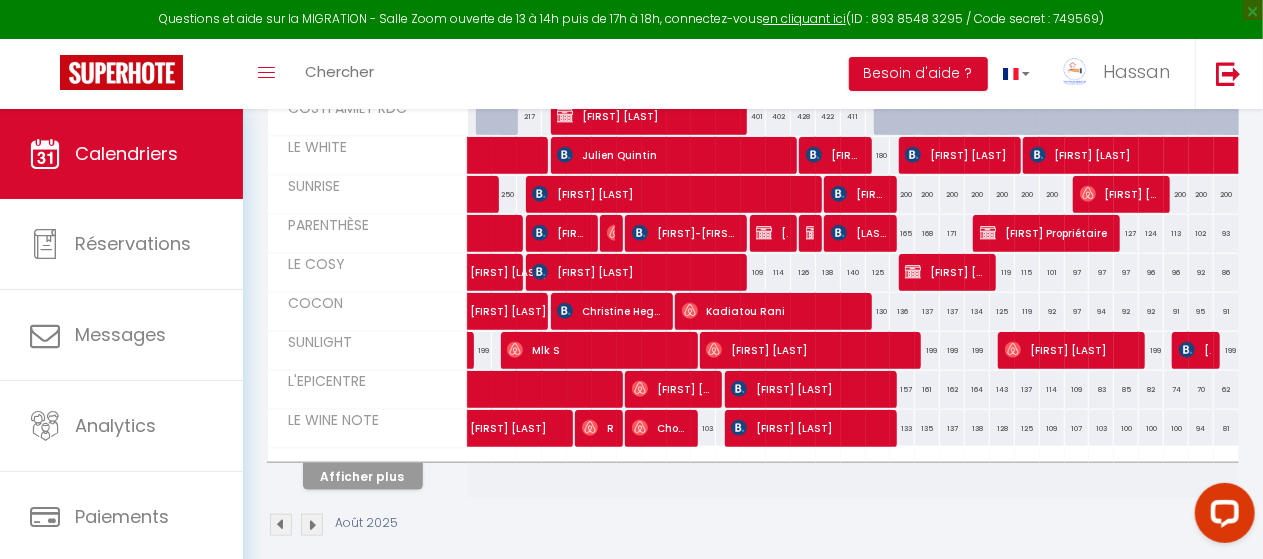 scroll, scrollTop: 882, scrollLeft: 0, axis: vertical 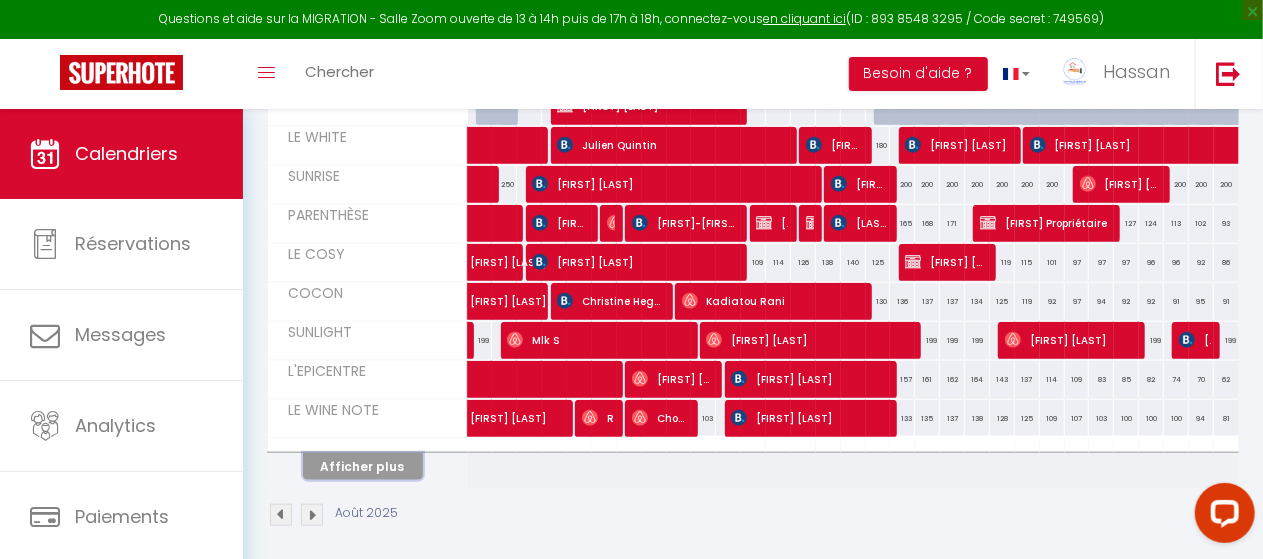 click on "Afficher plus" at bounding box center [363, 466] 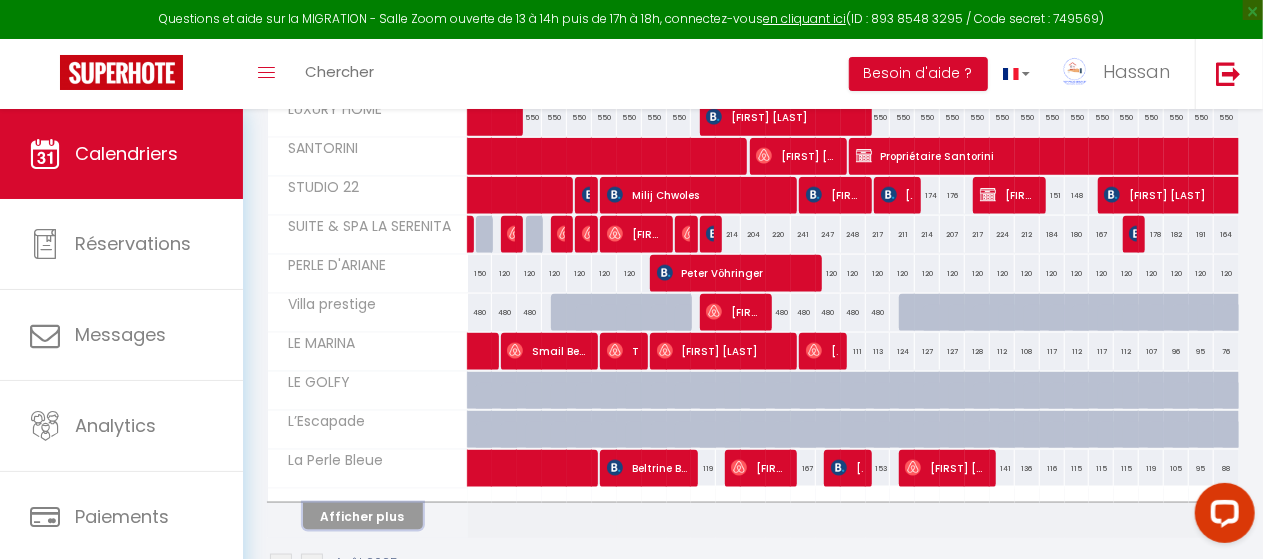 scroll, scrollTop: 1223, scrollLeft: 0, axis: vertical 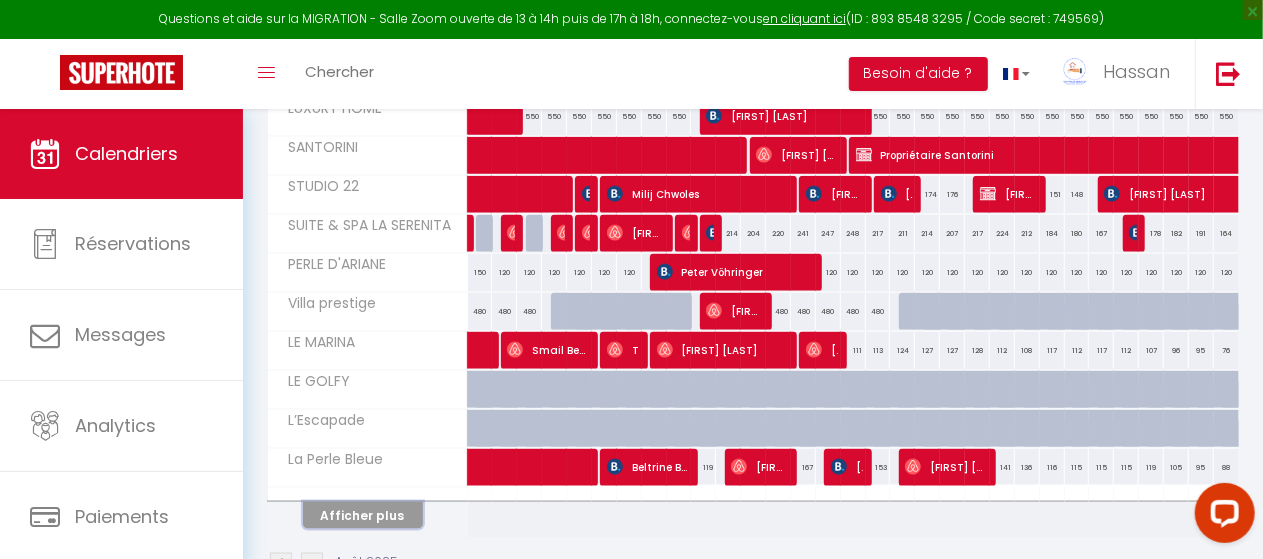 click on "Afficher plus" at bounding box center (363, 515) 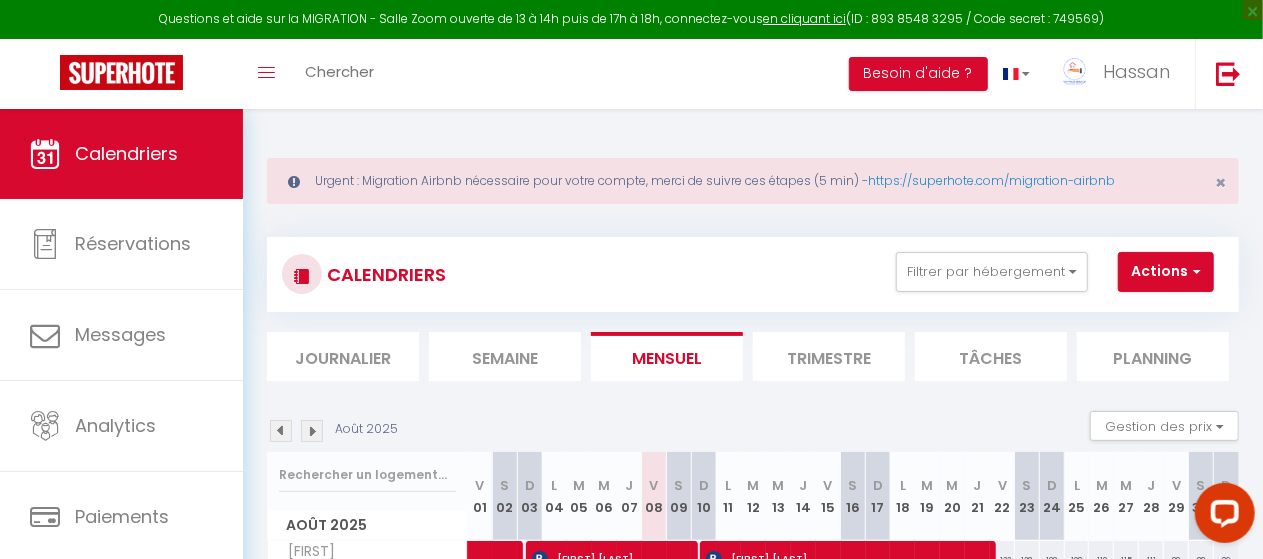 scroll, scrollTop: 3, scrollLeft: 0, axis: vertical 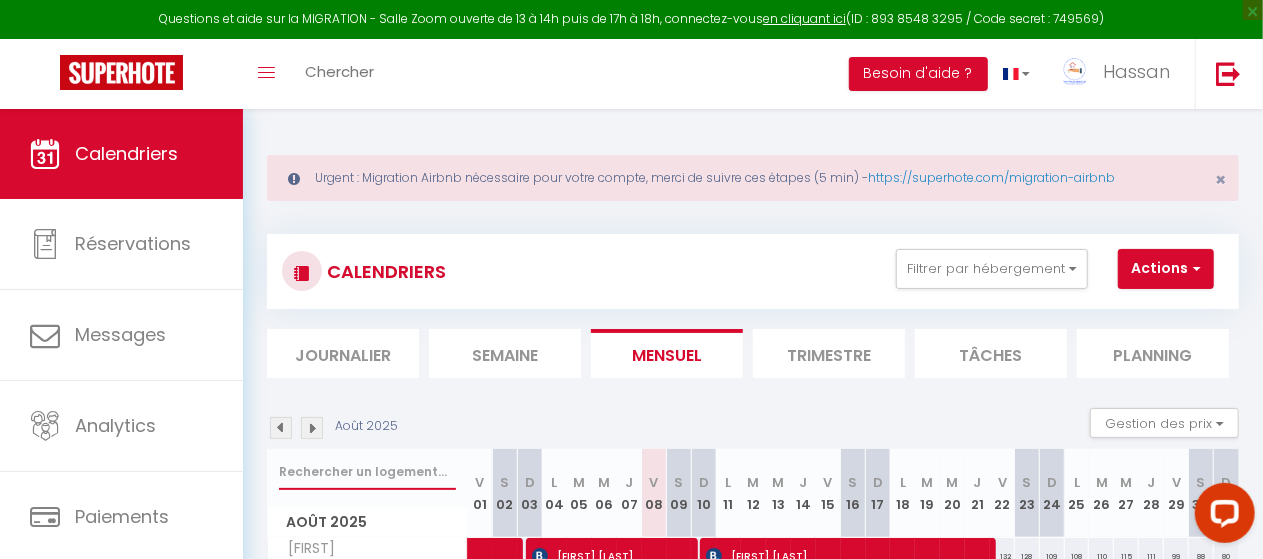 click at bounding box center (367, 472) 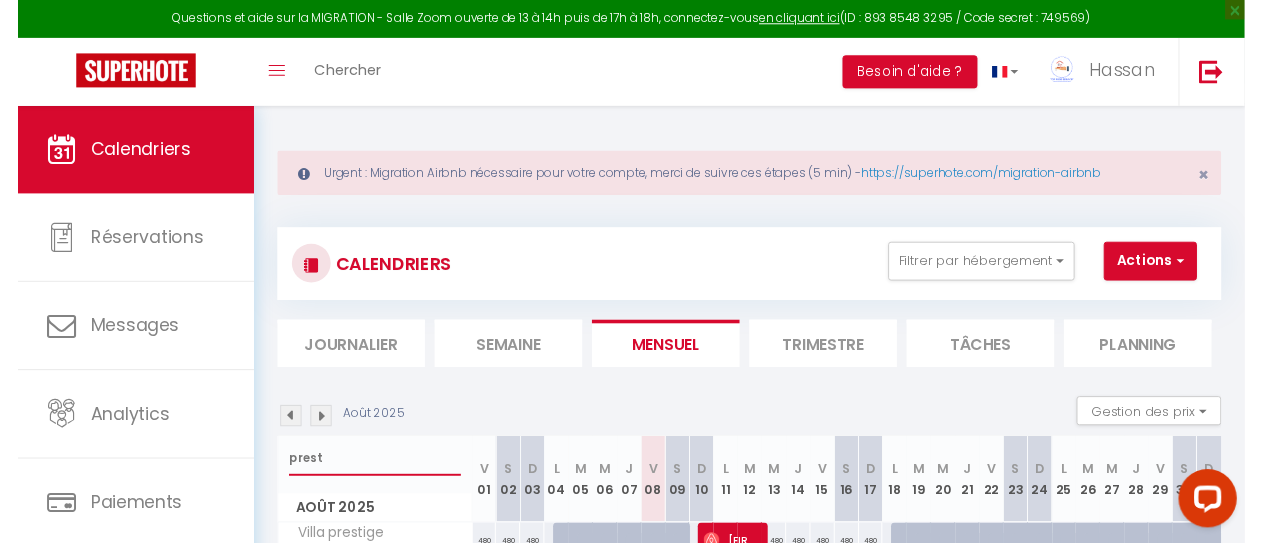 scroll, scrollTop: 118, scrollLeft: 0, axis: vertical 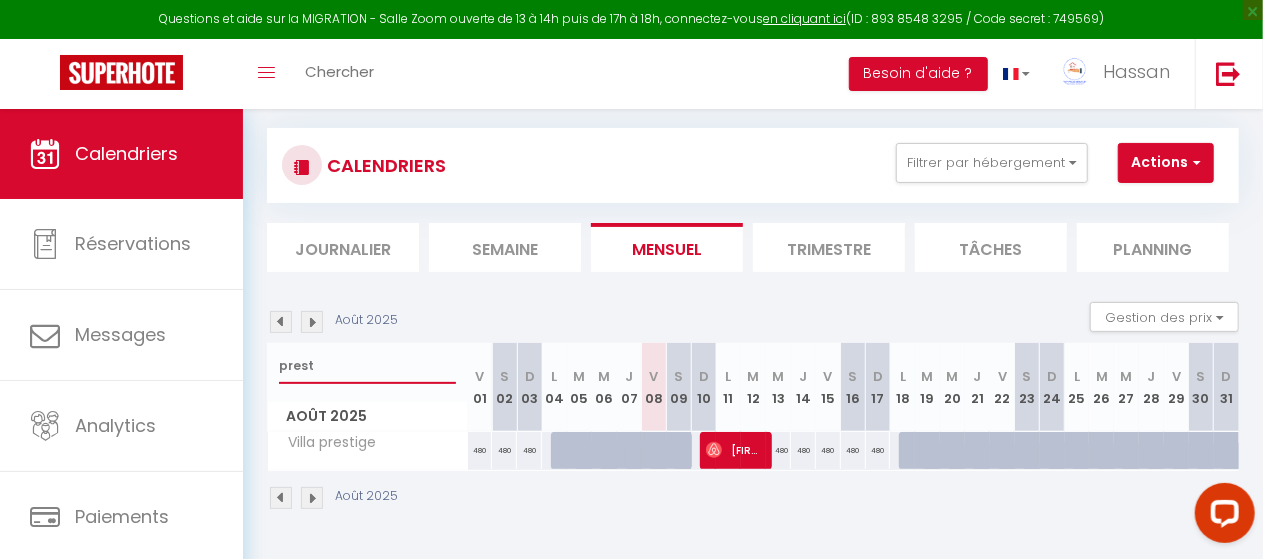 type on "prest" 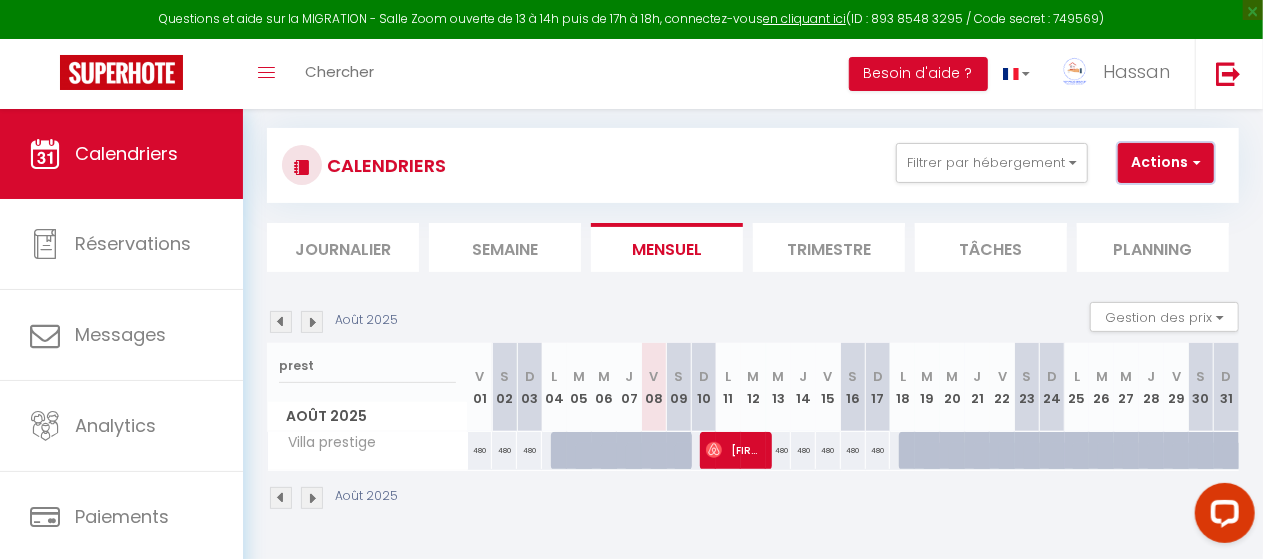 click at bounding box center (1194, 162) 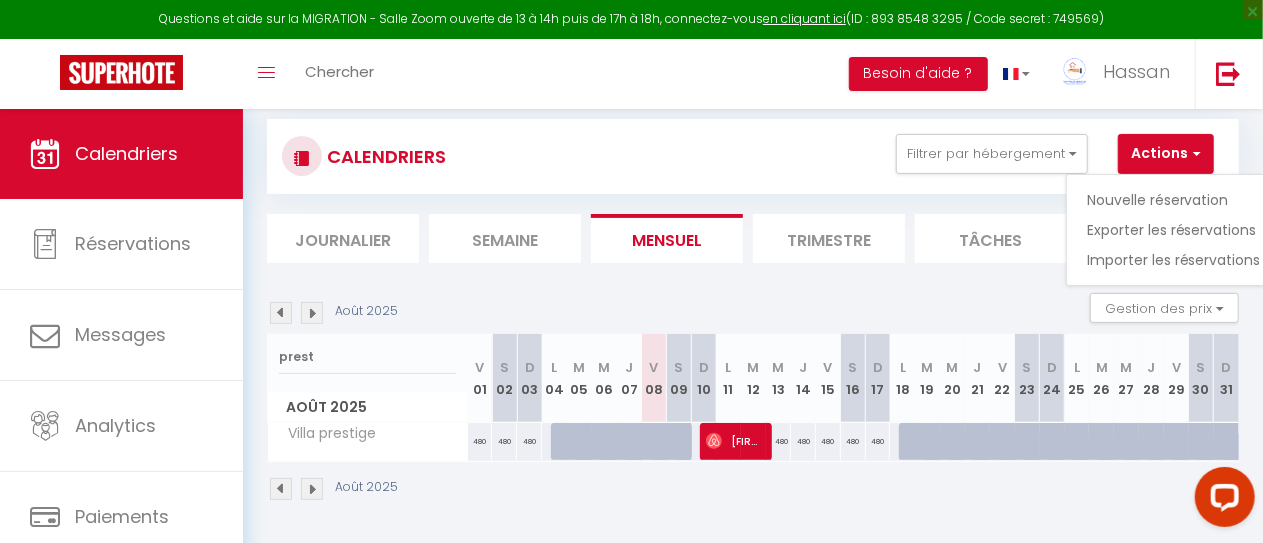 click on "CALENDRIERS
Filtrer par hébergement
CHECK-IN AUTO       TI TAHITI     SUN7     SUNNY BEACH     LE WHITE     LE COSY     COCON     SUNLIGHT     L'EPICENTRE     SUITE & SPA LA SERENITA     LE GOLFY     HORIZON     LES MARINES     AMAZONE 1     APALOOSA     PACIFICA ·     CHECK-IN PHYSIQUE       ESTELLE     FARNIENTE     VILLA FLAVIE     VILLA COSYFAMILY     COSYFAMILY ÉTAGE     CALDERINI     SEVENTIE'S     DREAM BEACH     COSYFAMILY RDC     SUNRISE     PARENTHÈSE     LE WINE NOTE     LUXURY HOME     SANTORINI     STUDIO 22     PERLE D'ARIANE     L’Escapade     La Perle Bleue     Evasion     VILLA ELEGANCE     PHYSIQUE CONNECTE       DREAM BEACH     L’Escapade     AUTO CONNECTE       SUN7     LE WHITE     LE COSY     Autres       Villa prestige     LE MARINA     BEYROUTH     LES GOELANDS     APPARTEMENT [FIRST]   Effacer   Sauvegarder
Actions
Nouvelle réservation   Exporter les réservations" at bounding box center [753, 156] 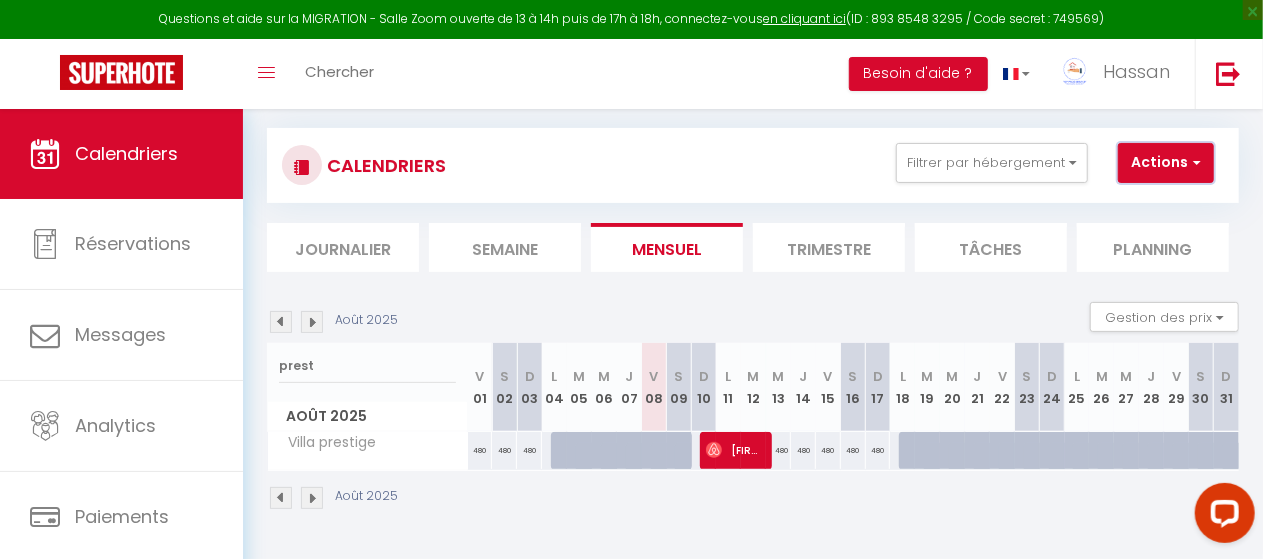click on "Actions" at bounding box center [1166, 163] 